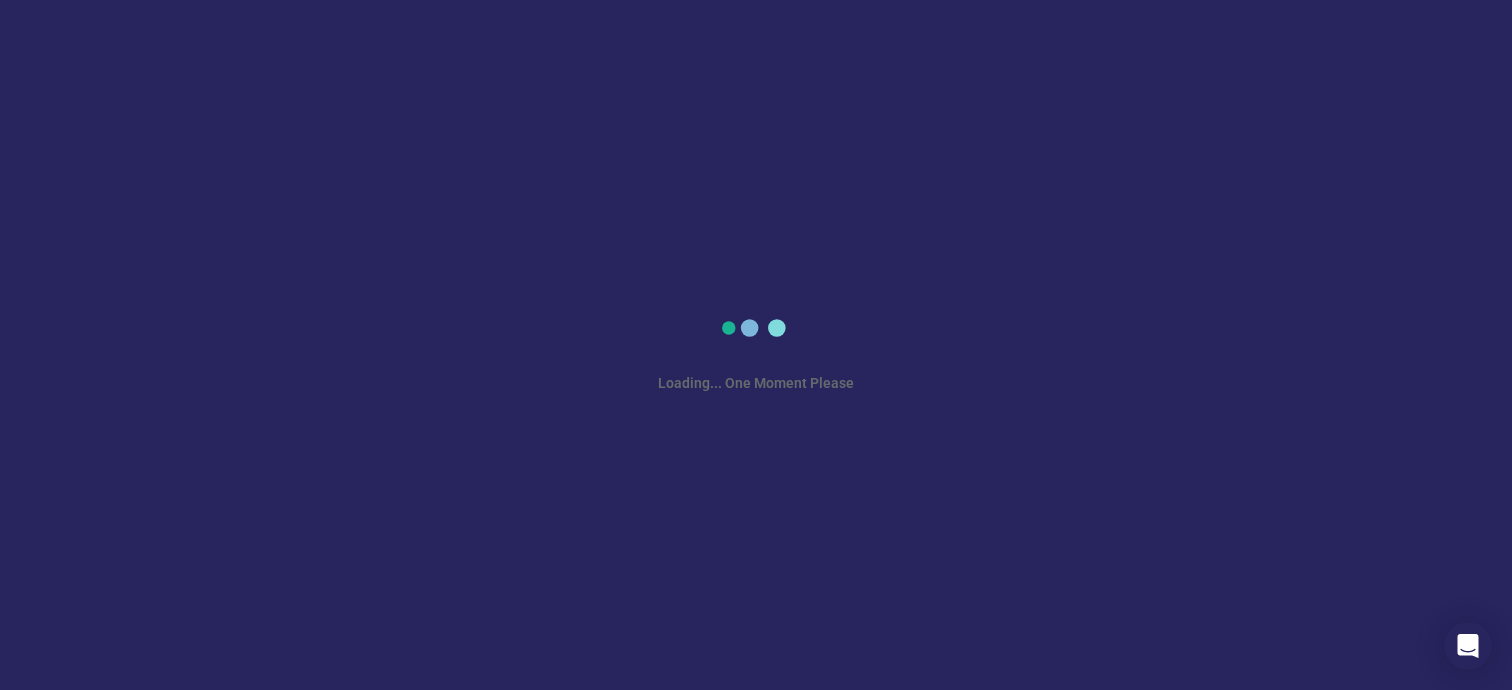 scroll, scrollTop: 0, scrollLeft: 0, axis: both 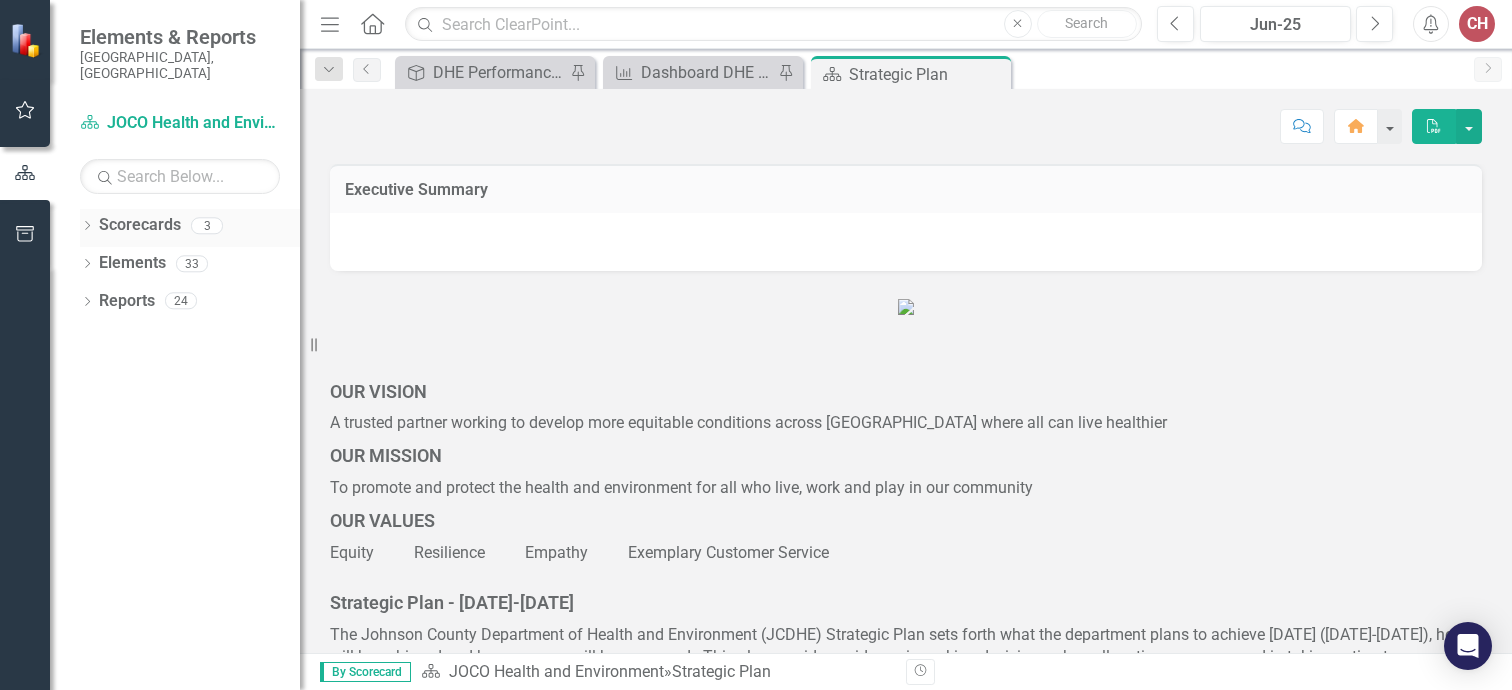 click on "Dropdown" 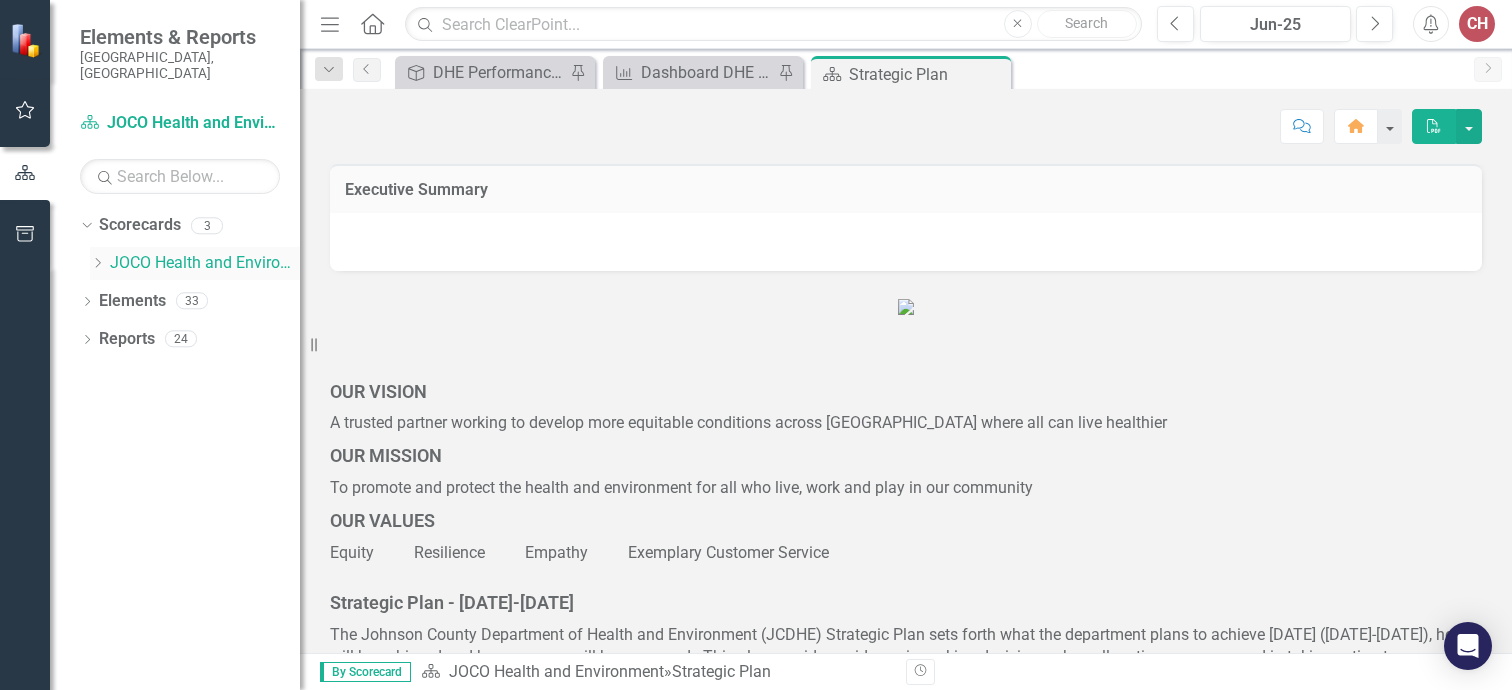 click on "Dropdown JOCO Health and Environment" at bounding box center [195, 263] 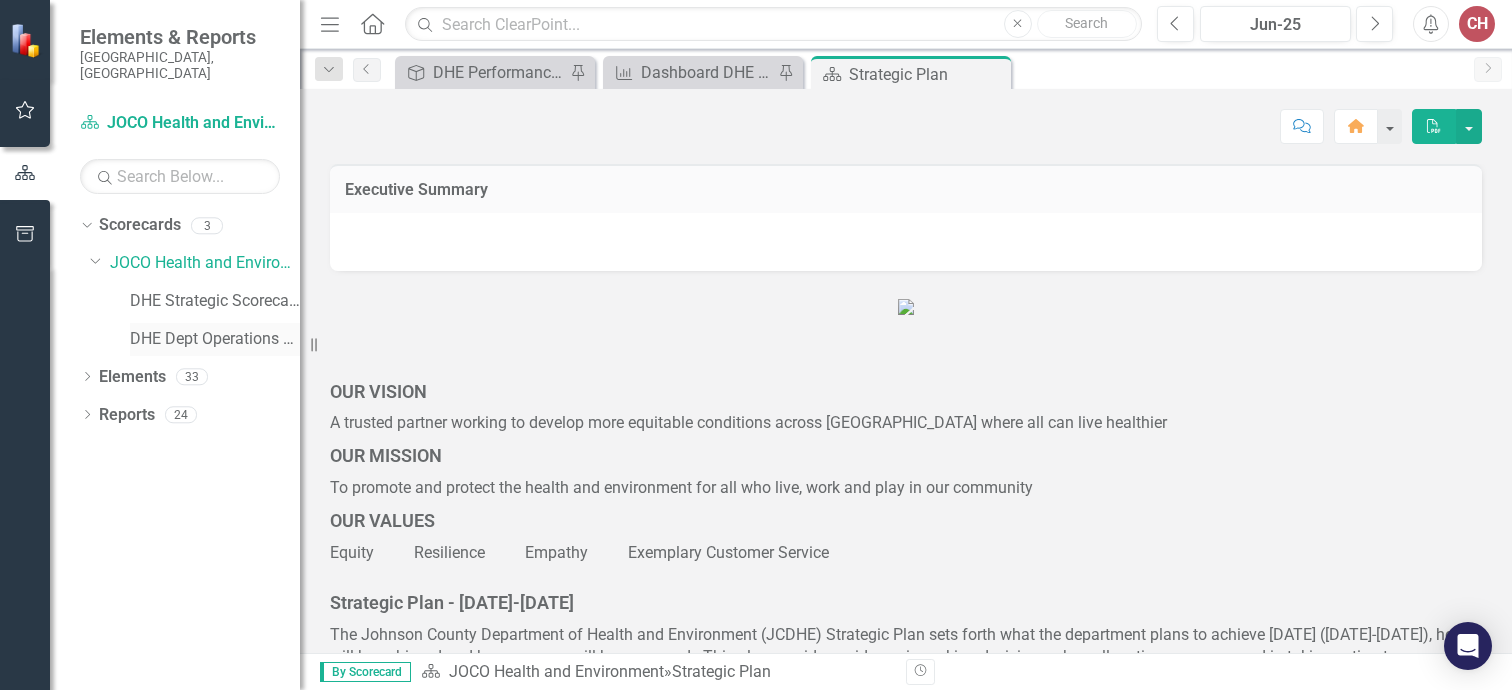 click on "DHE Dept Operations PM Scorecard" at bounding box center [215, 339] 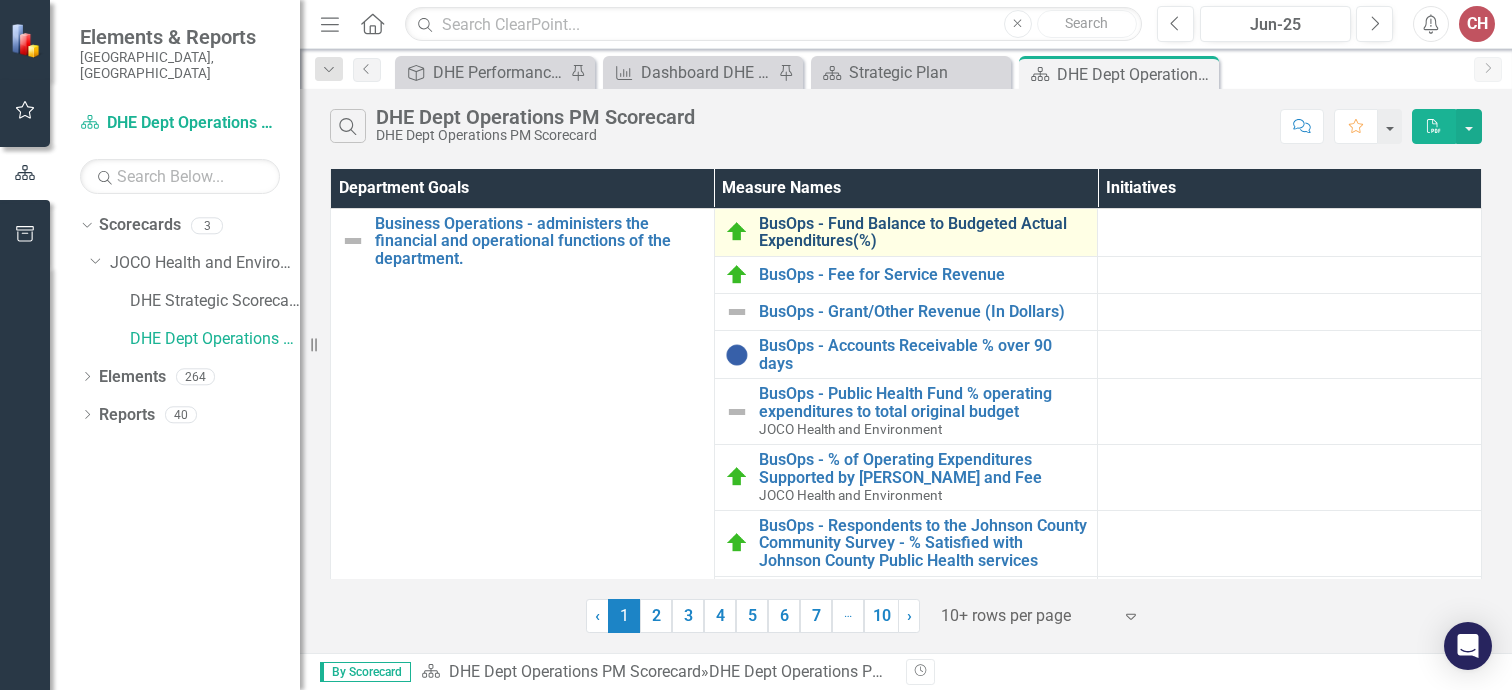click on "BusOps - Fund Balance to Budgeted Actual Expenditures(%)" at bounding box center [923, 232] 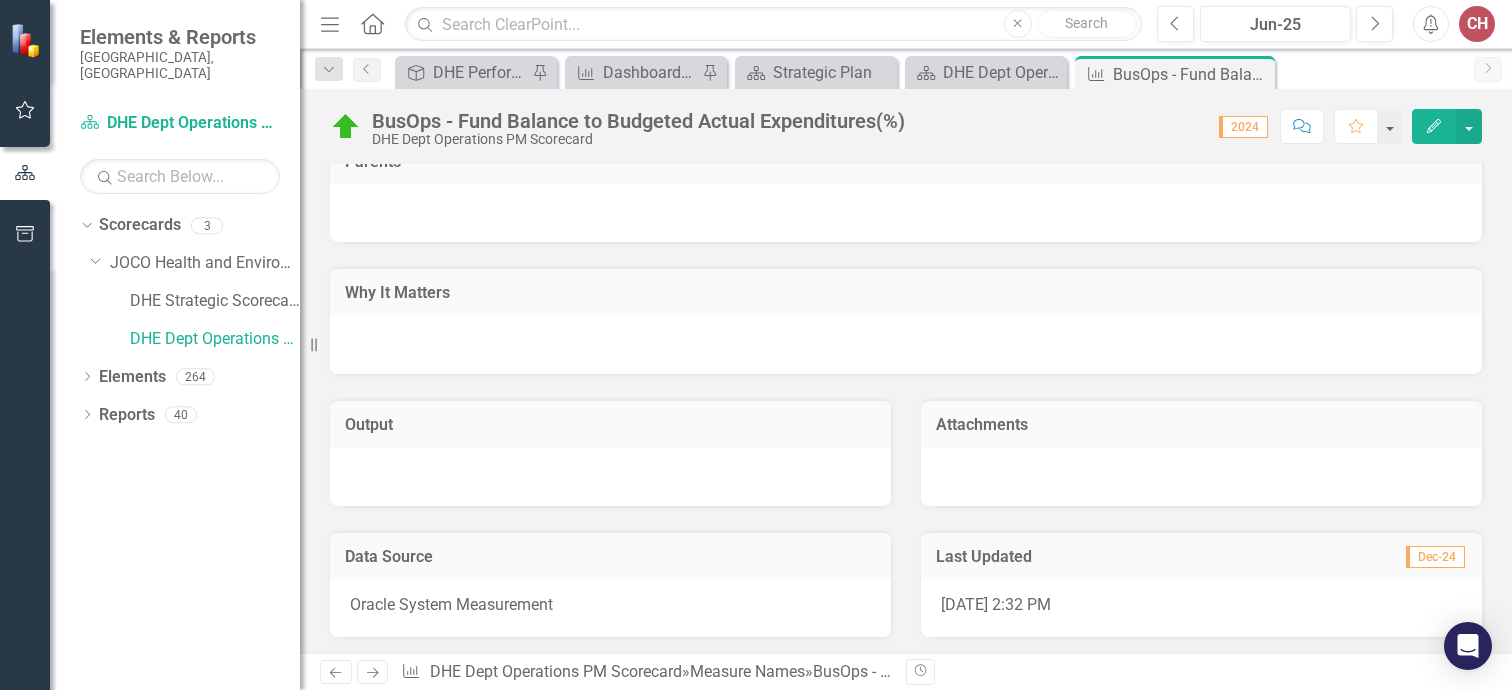 scroll, scrollTop: 1679, scrollLeft: 0, axis: vertical 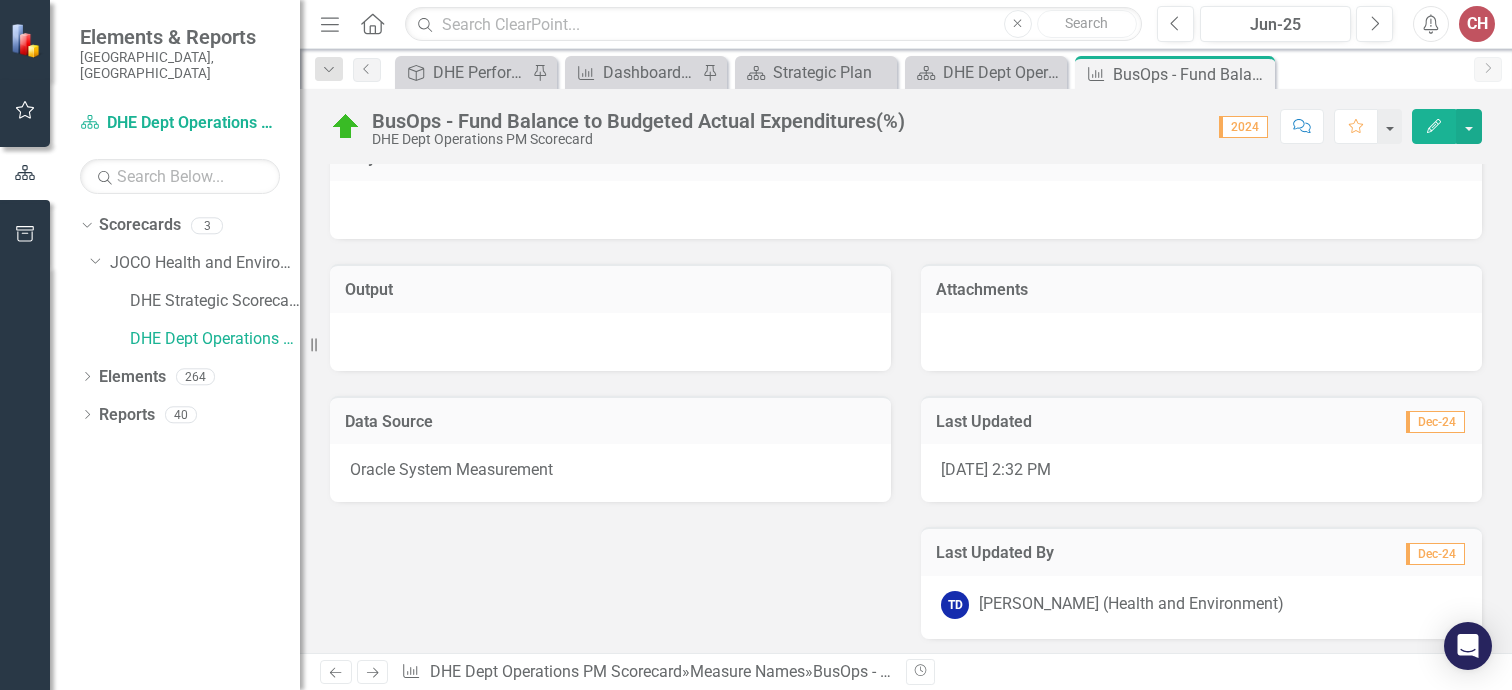 click on "Next" 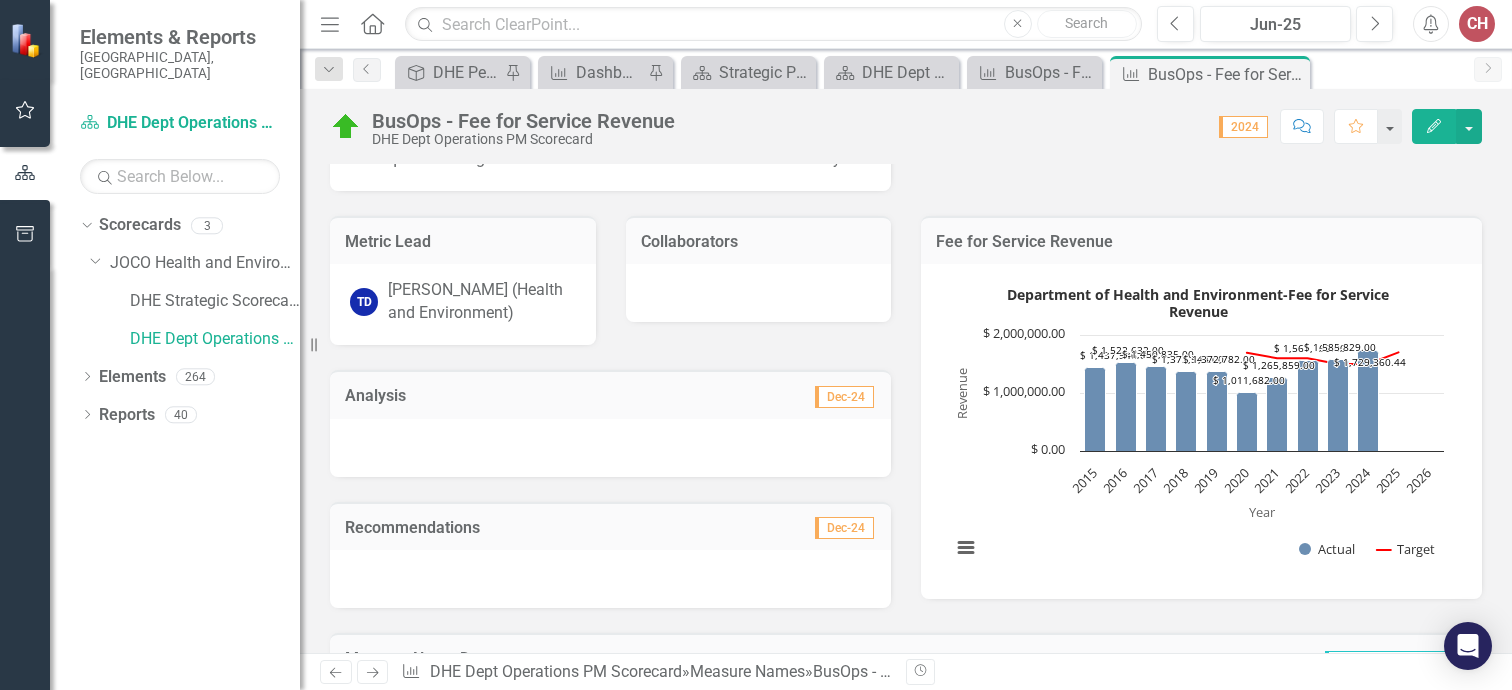 scroll, scrollTop: 172, scrollLeft: 0, axis: vertical 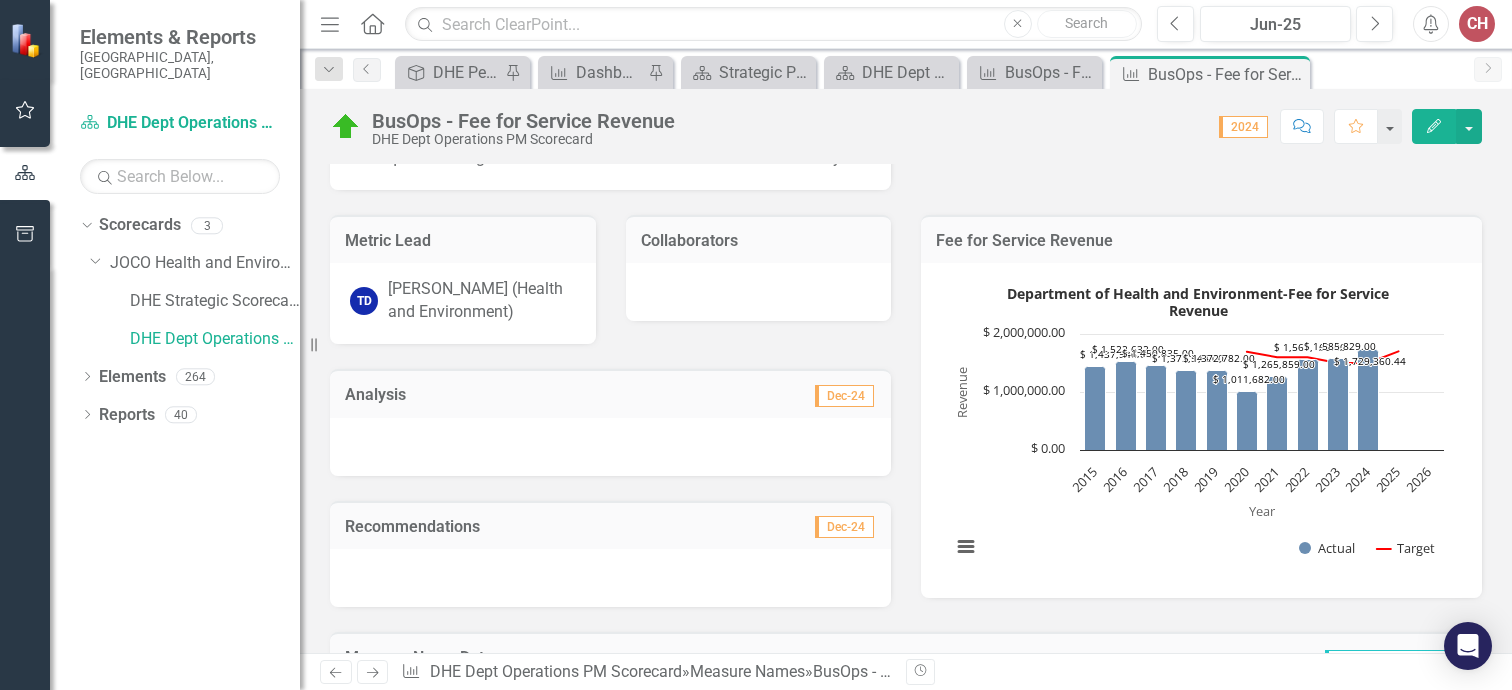 click on "Next" 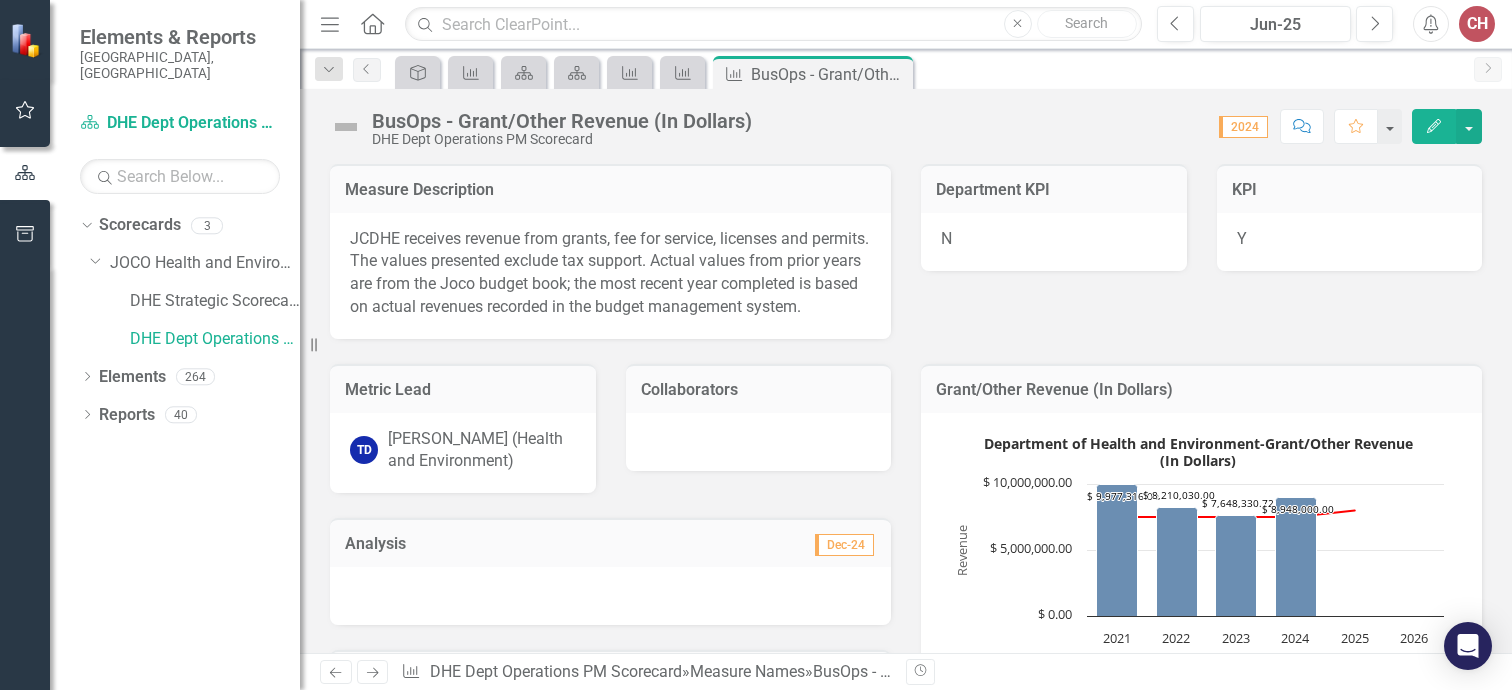 click on "Next" 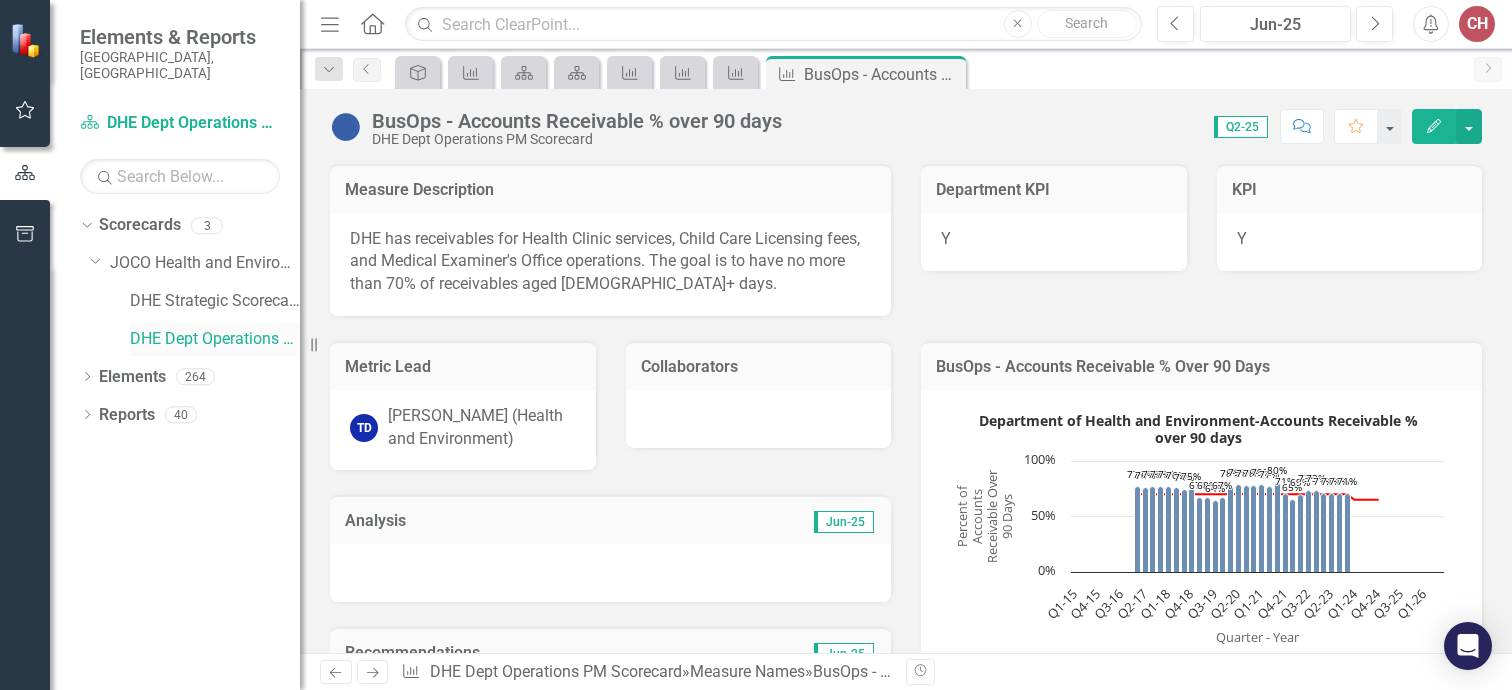 click on "DHE Dept Operations PM Scorecard" at bounding box center [215, 339] 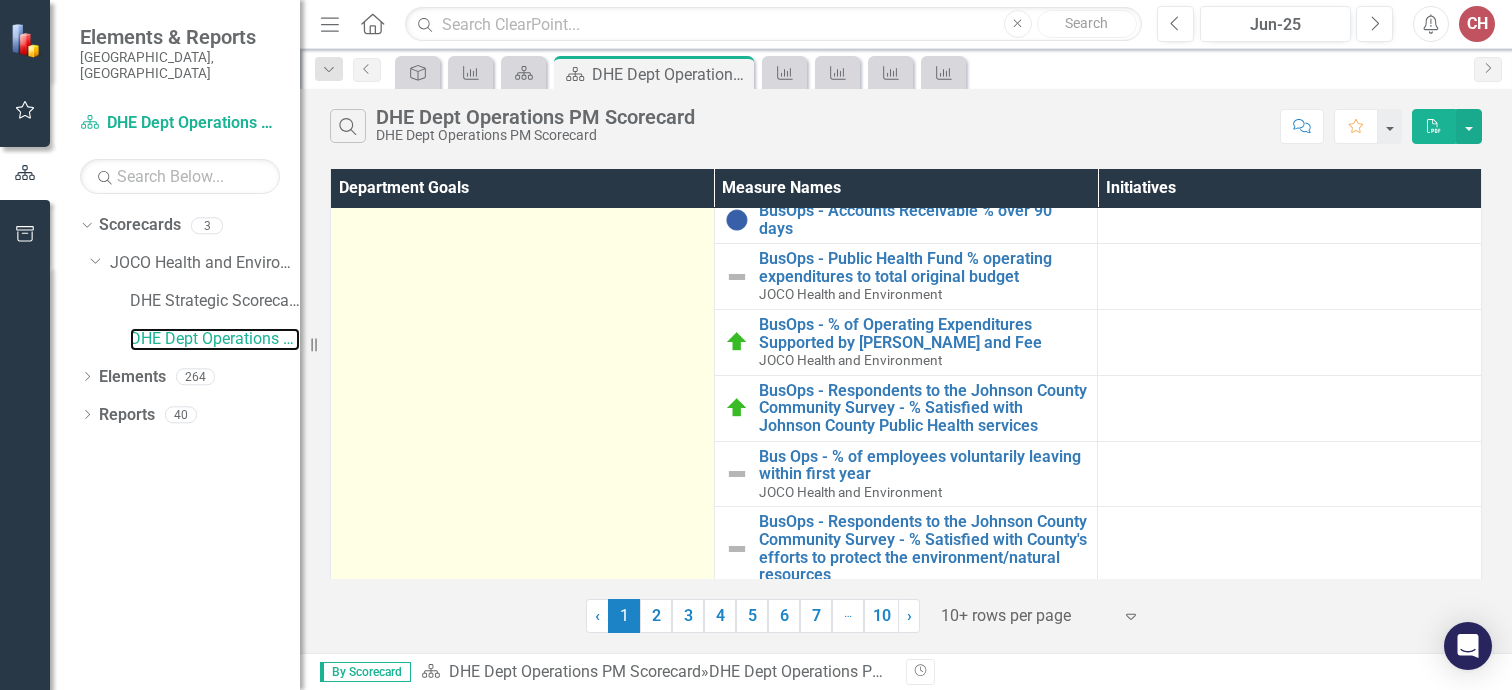scroll, scrollTop: 182, scrollLeft: 0, axis: vertical 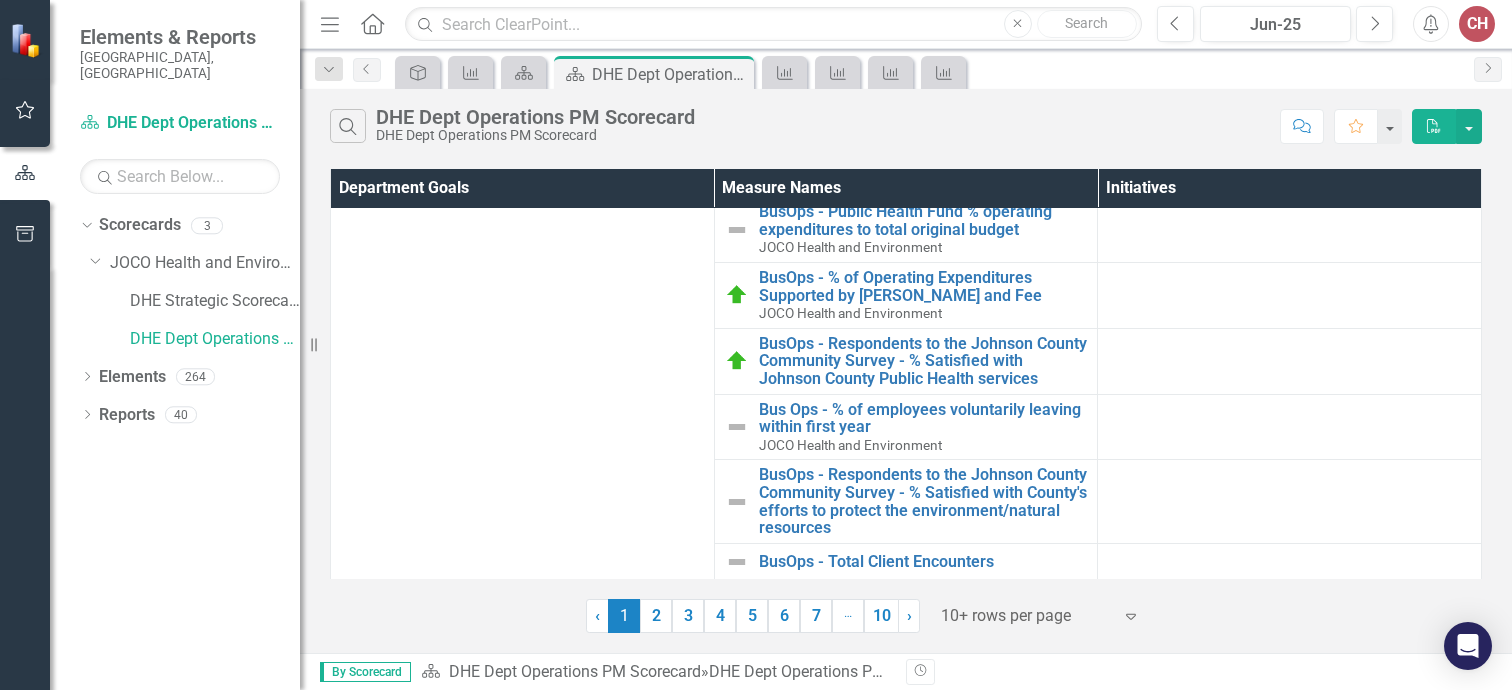 click at bounding box center (1026, 616) 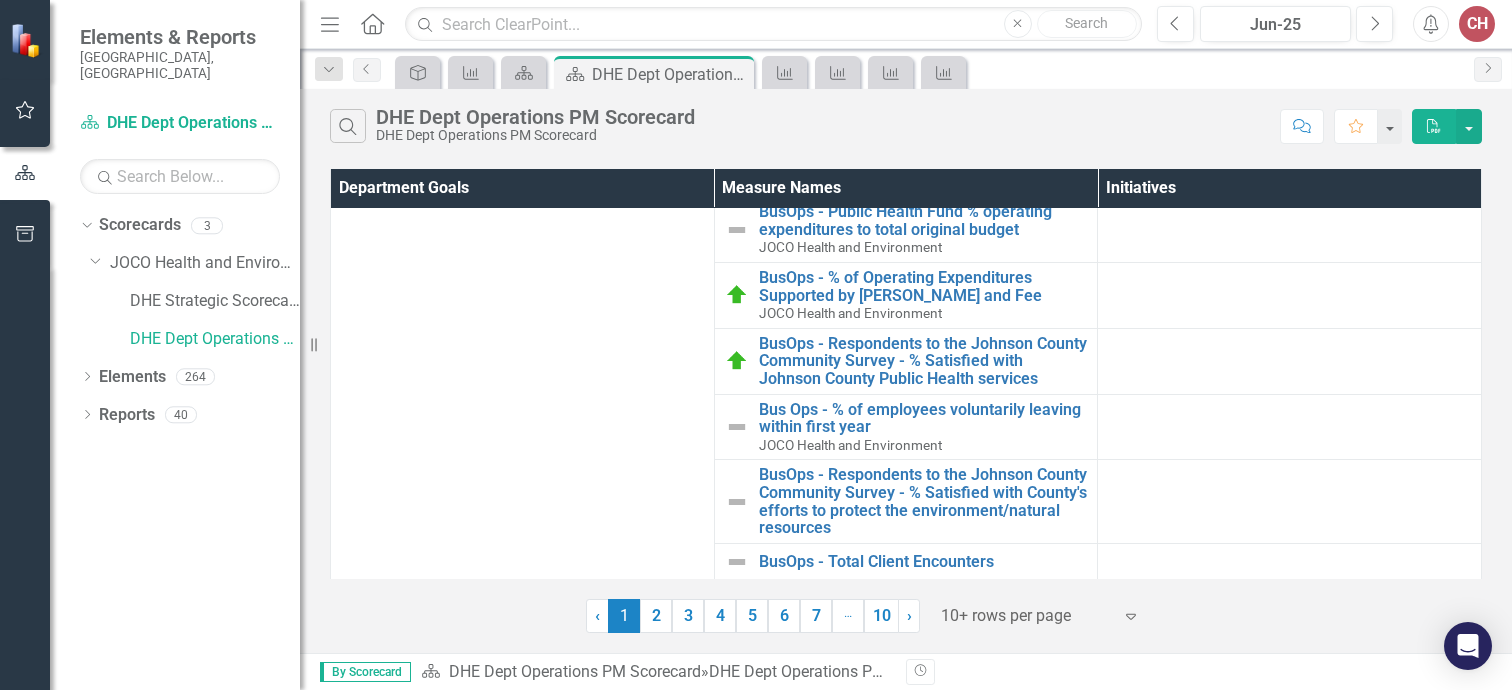 click at bounding box center (1026, 616) 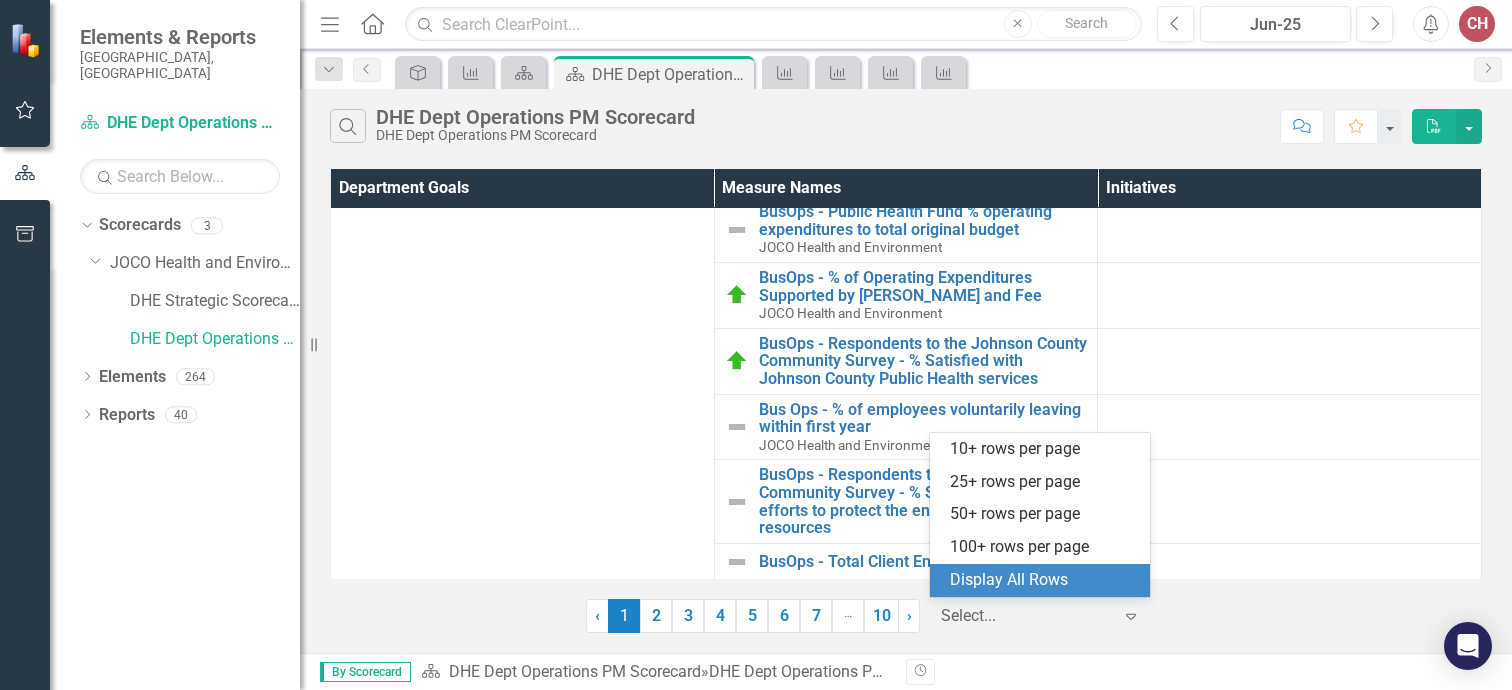 click on "Display All Rows" at bounding box center (1044, 580) 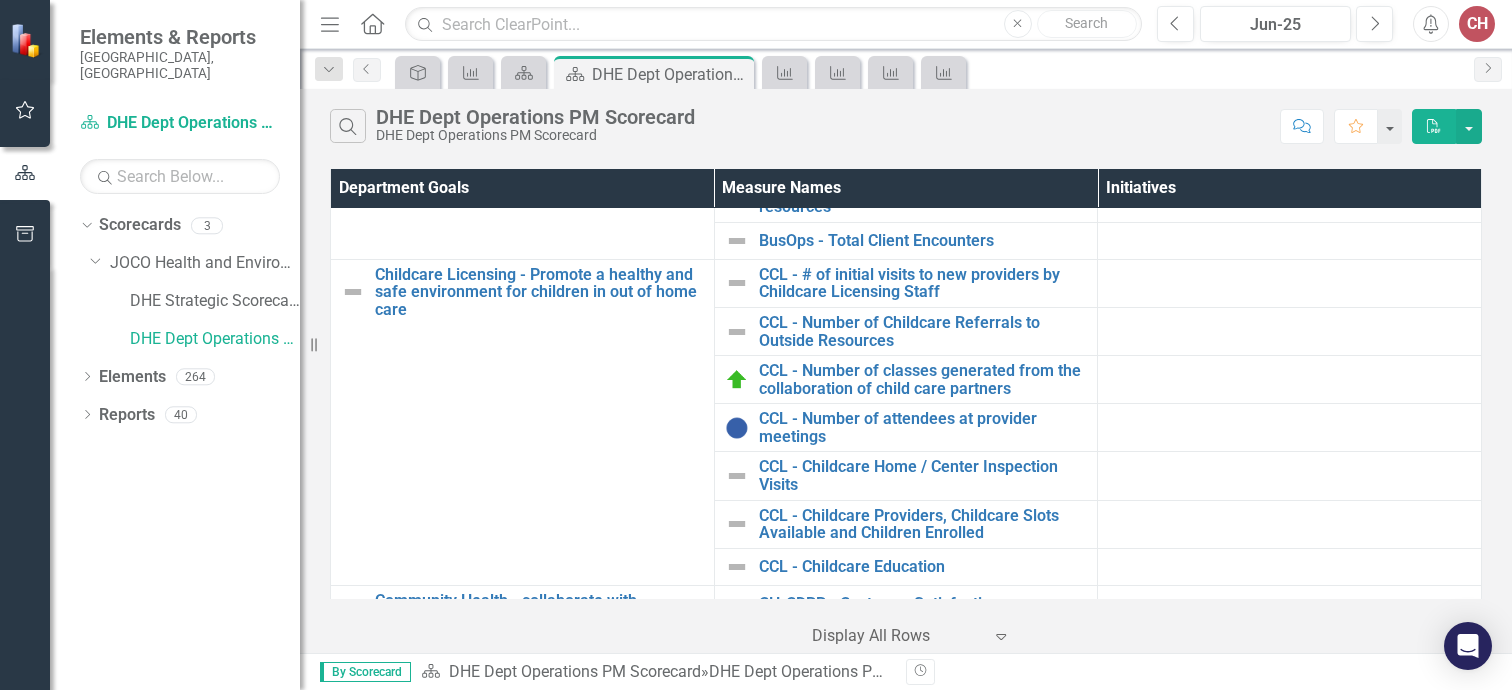 scroll, scrollTop: 504, scrollLeft: 0, axis: vertical 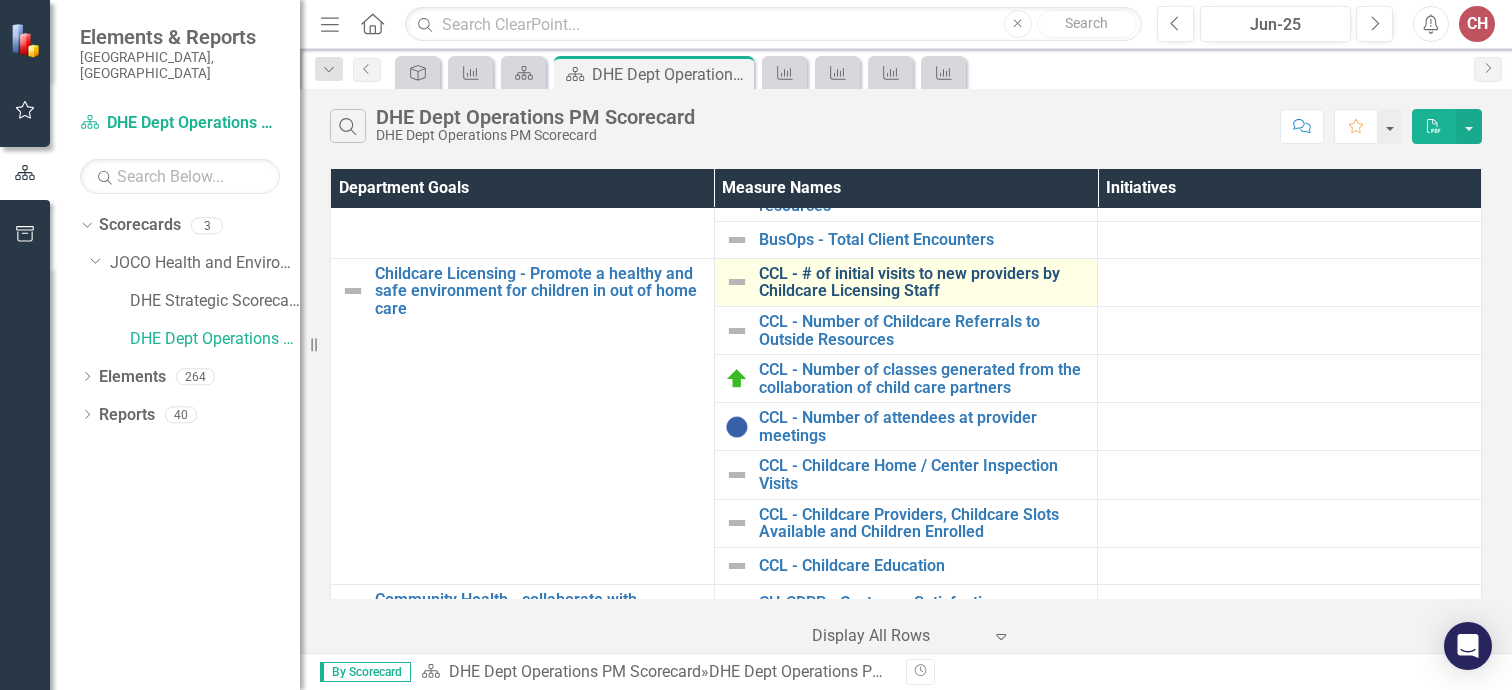 click on "CCL - # of initial visits to new providers by Childcare Licensing Staff" at bounding box center [923, 282] 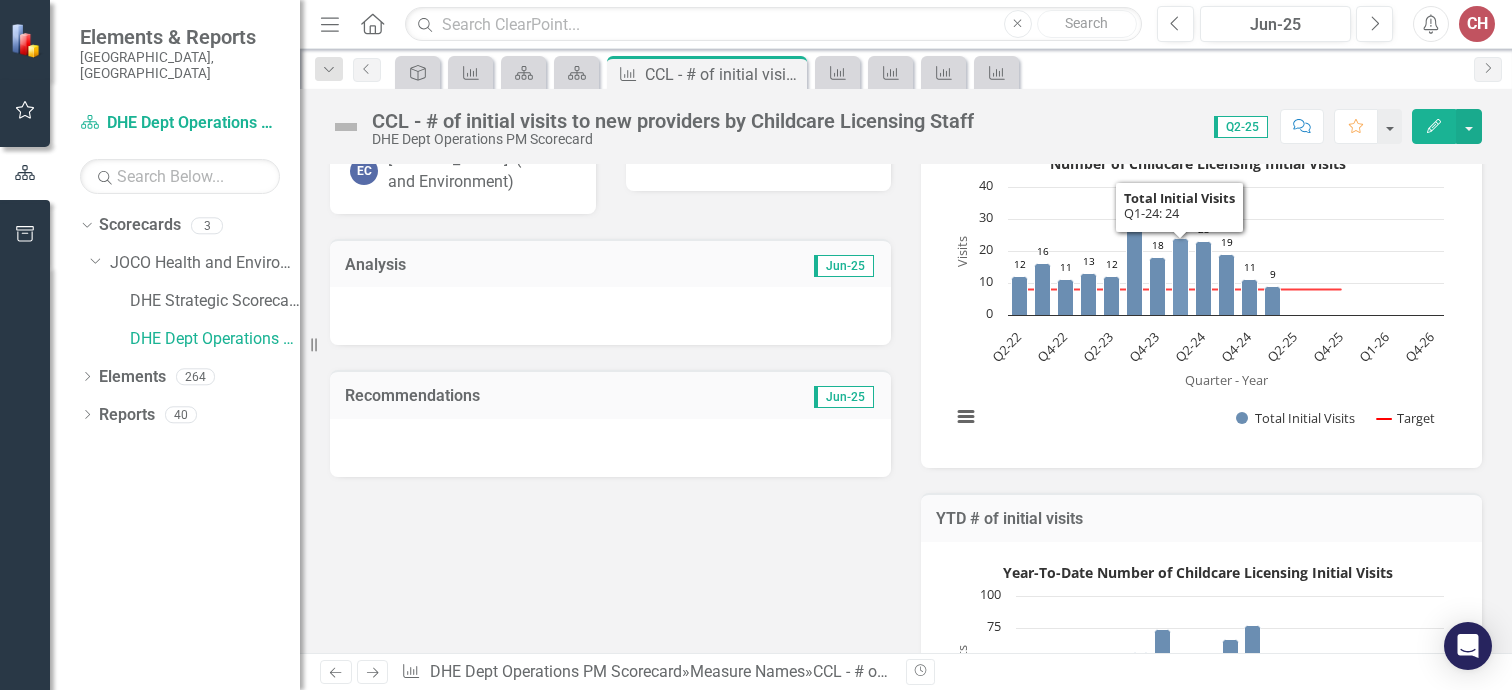 scroll, scrollTop: 0, scrollLeft: 0, axis: both 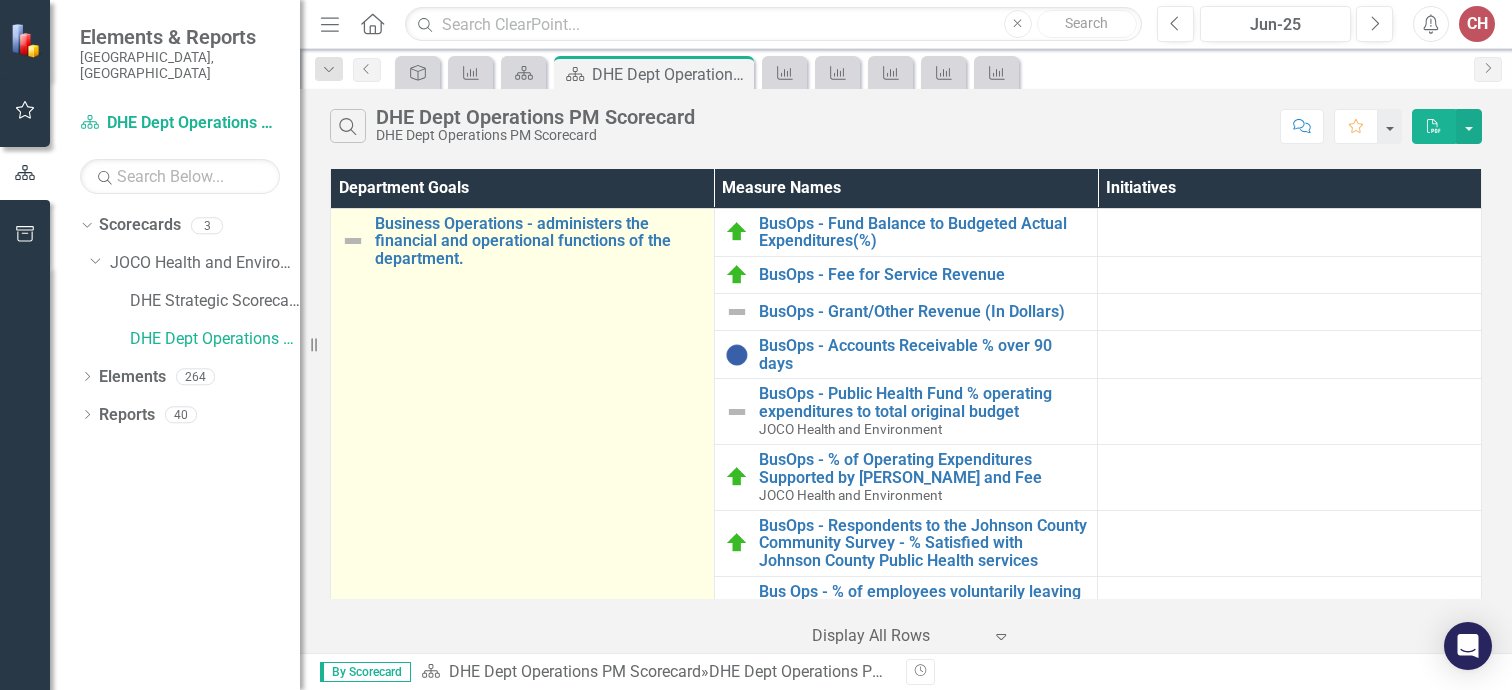 click on "Business Operations - administers the financial and operational functions of the department.  Link Open Element" at bounding box center [523, 485] 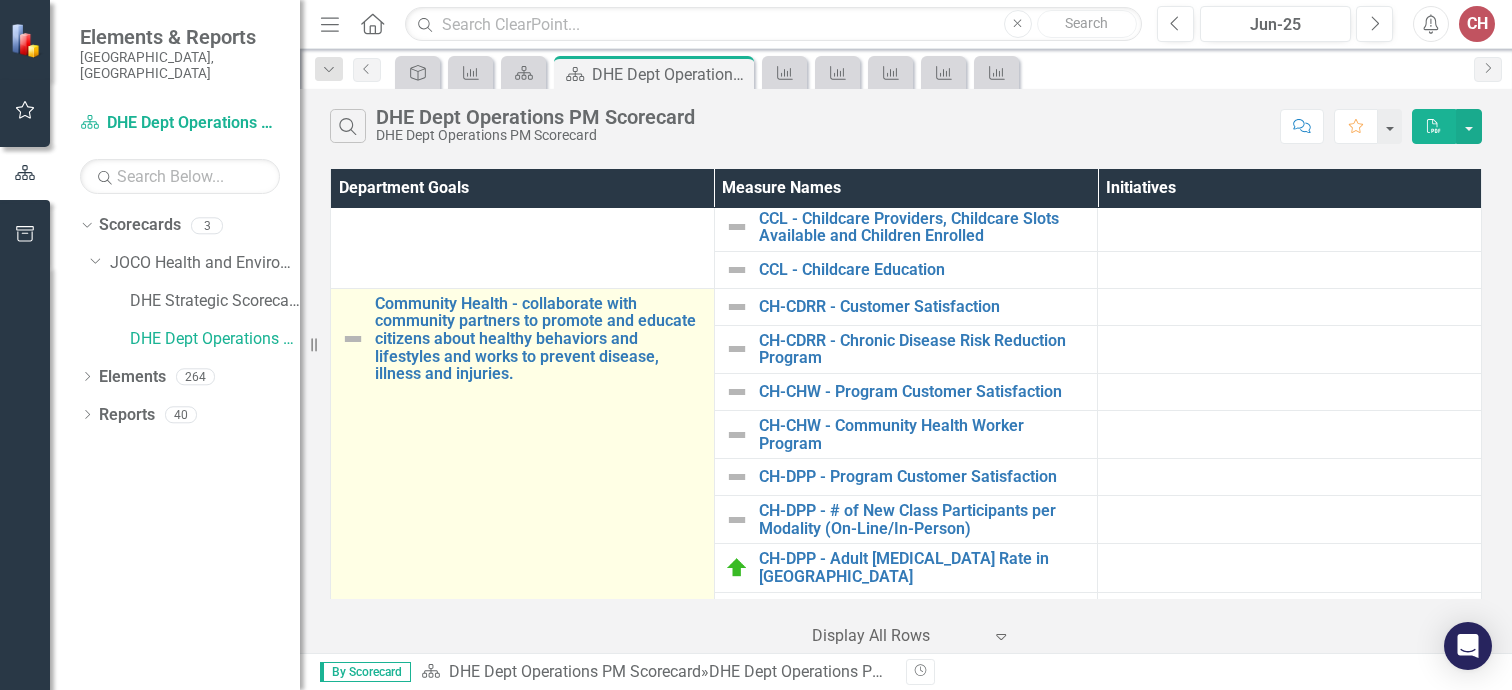 scroll, scrollTop: 800, scrollLeft: 0, axis: vertical 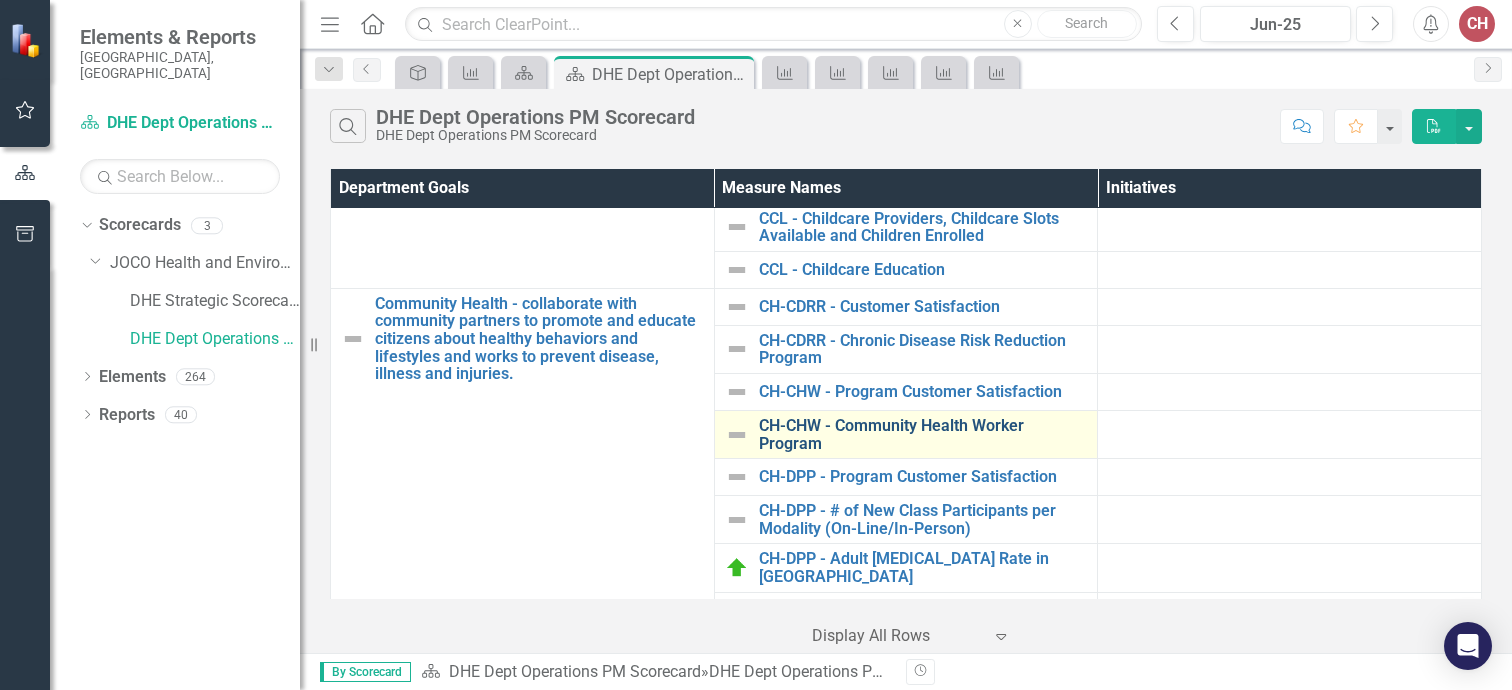 click on "CH-CHW - Community Health Worker Program" at bounding box center (923, 434) 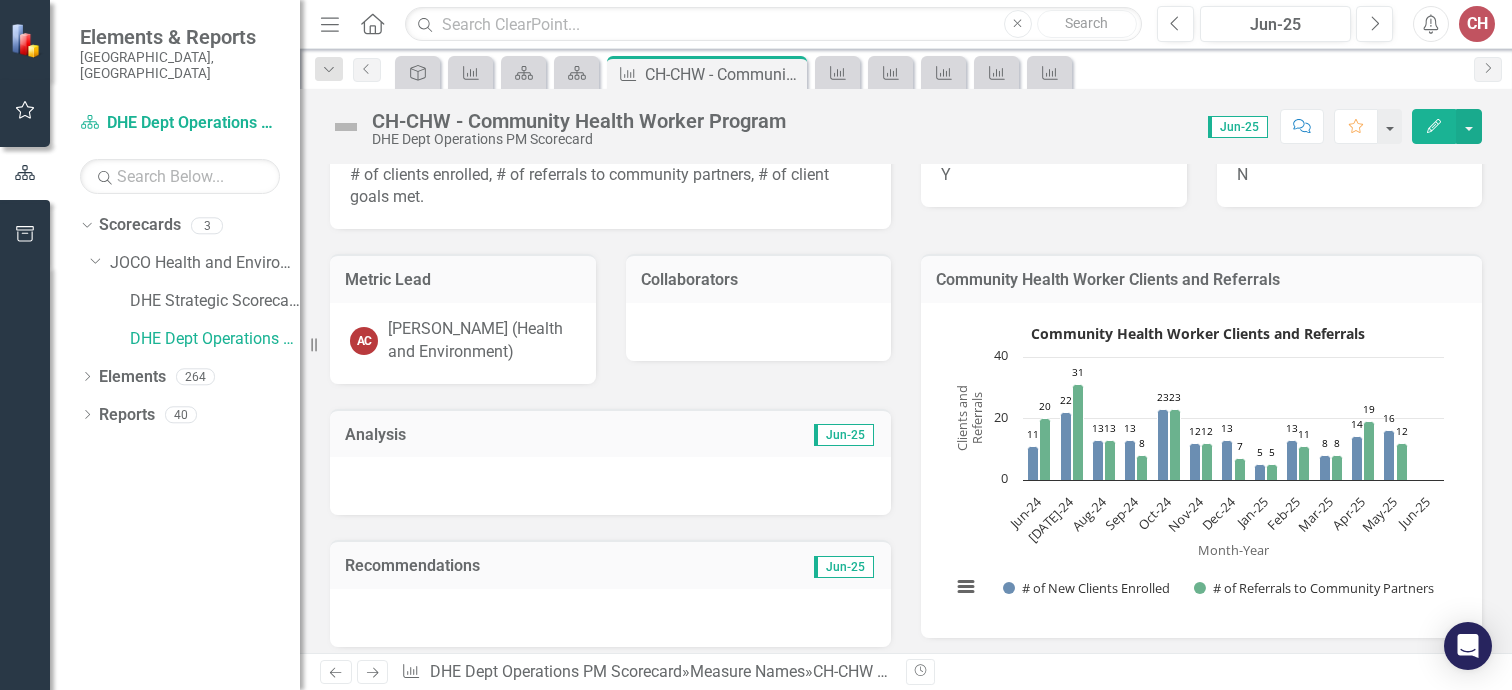 scroll, scrollTop: 64, scrollLeft: 0, axis: vertical 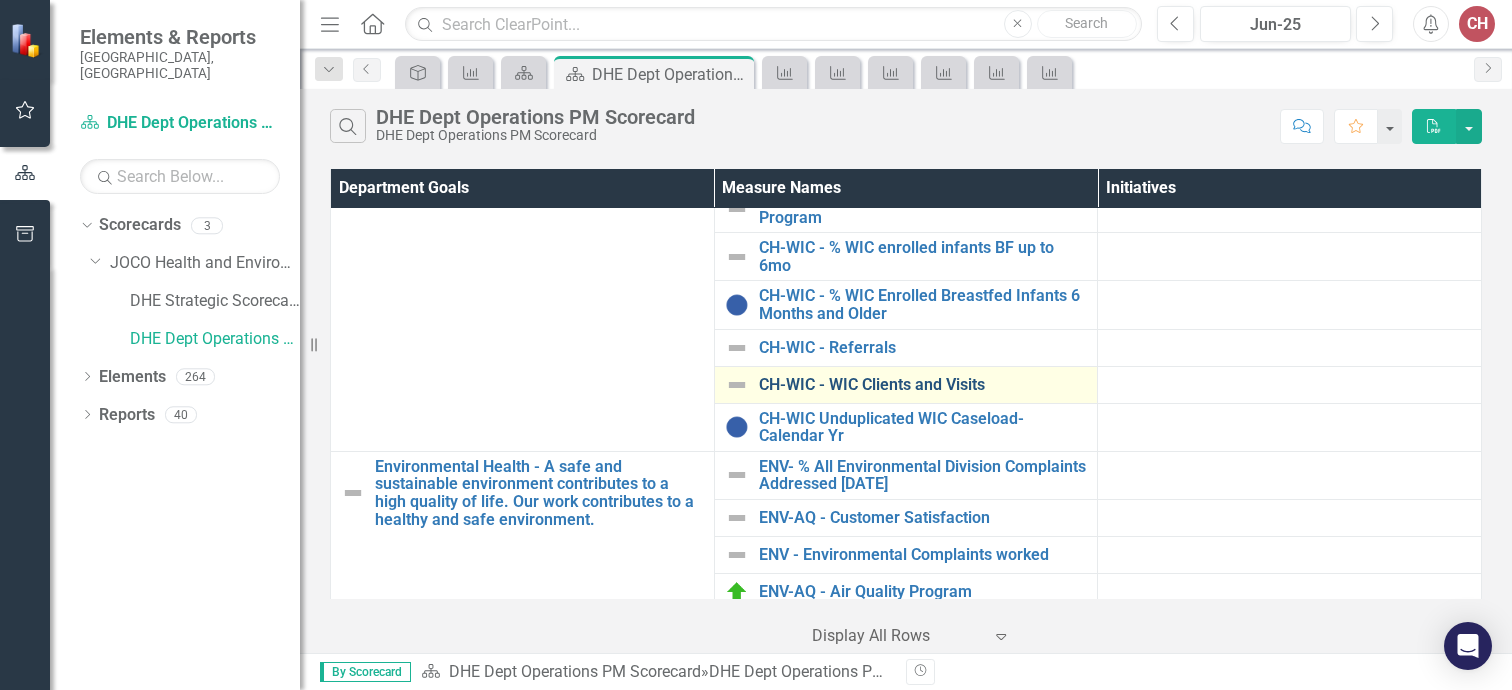 click on "CH-WIC - WIC Clients and Visits" at bounding box center (923, 385) 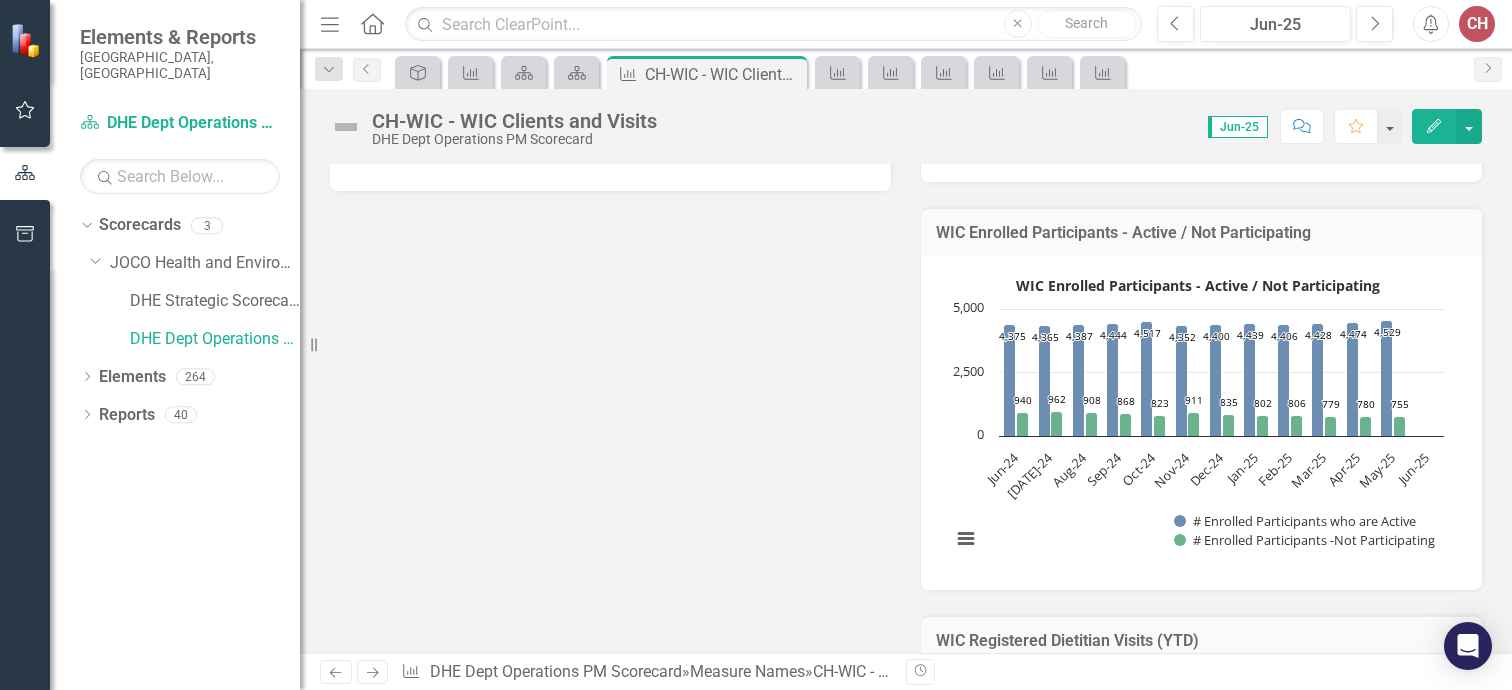 scroll, scrollTop: 496, scrollLeft: 0, axis: vertical 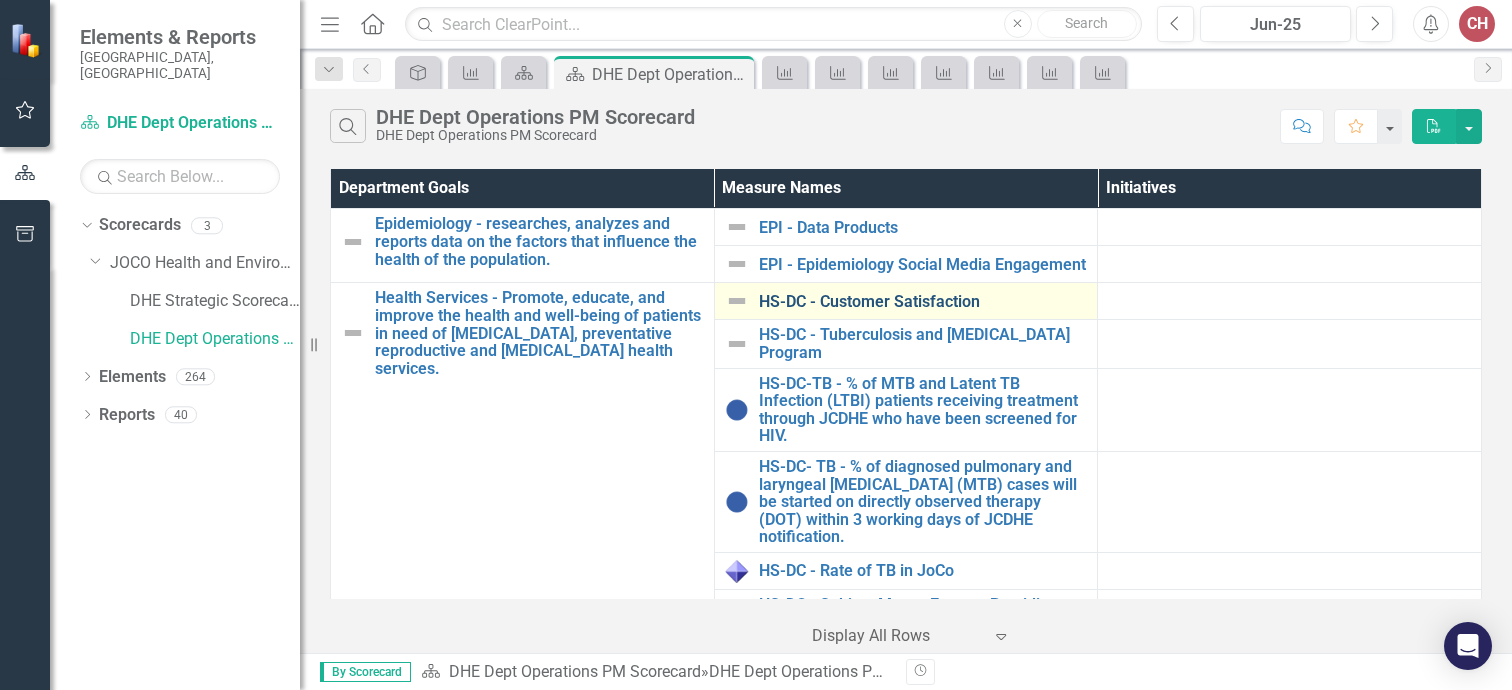 click on "HS-DC - Customer Satisfaction" at bounding box center [923, 302] 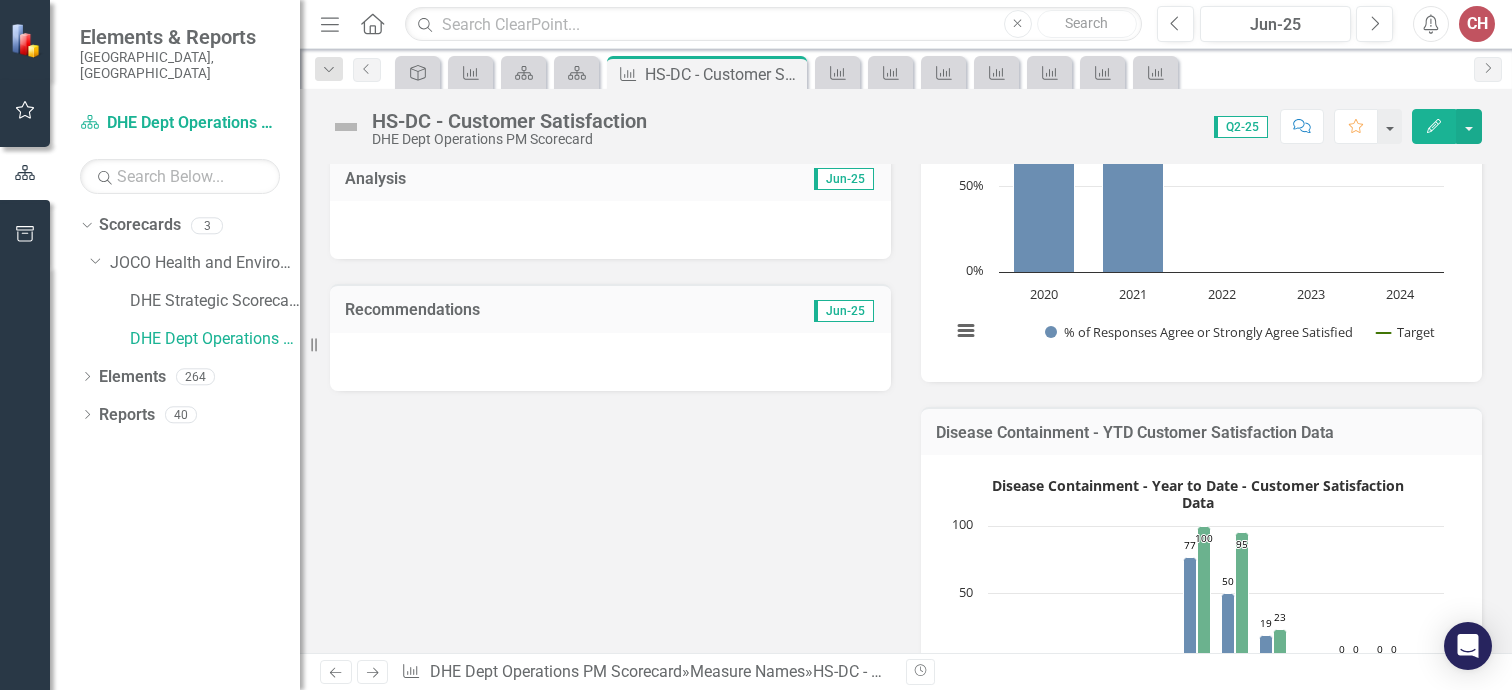 scroll, scrollTop: 322, scrollLeft: 0, axis: vertical 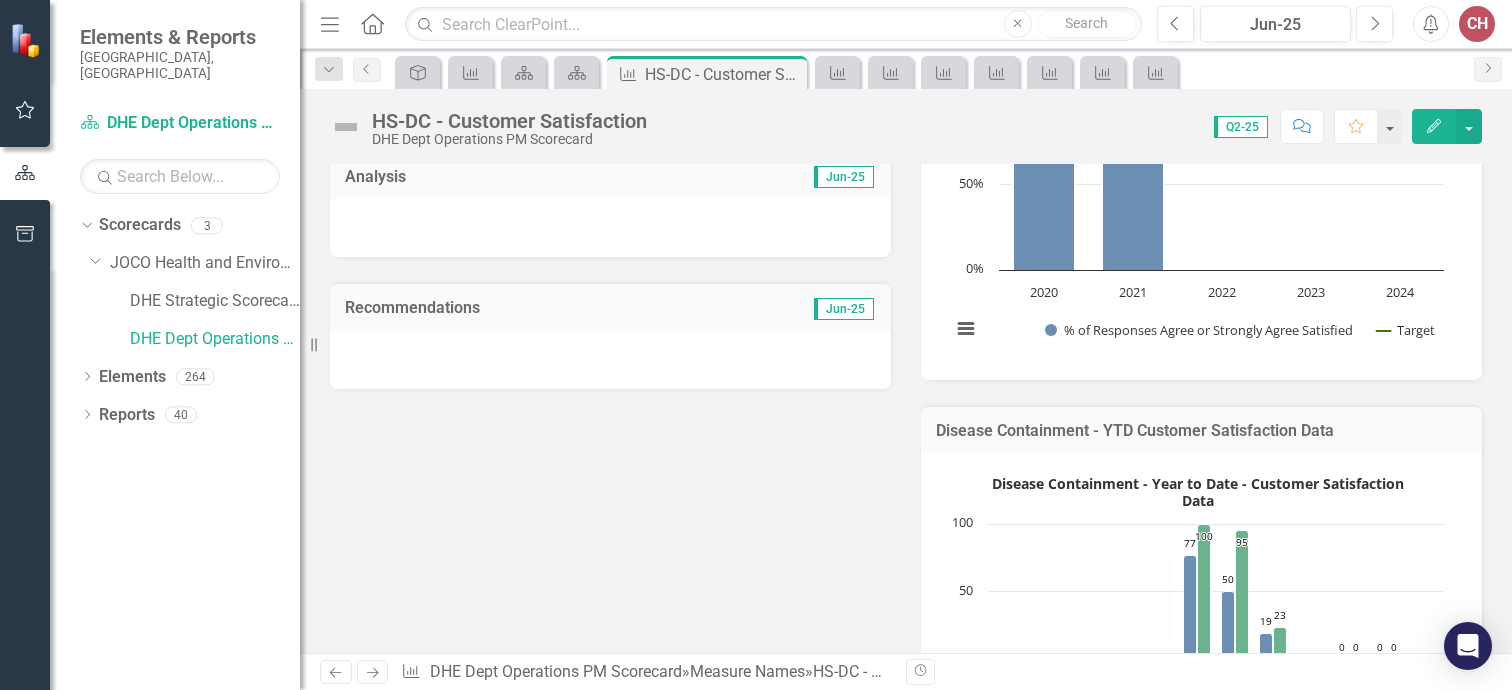 click 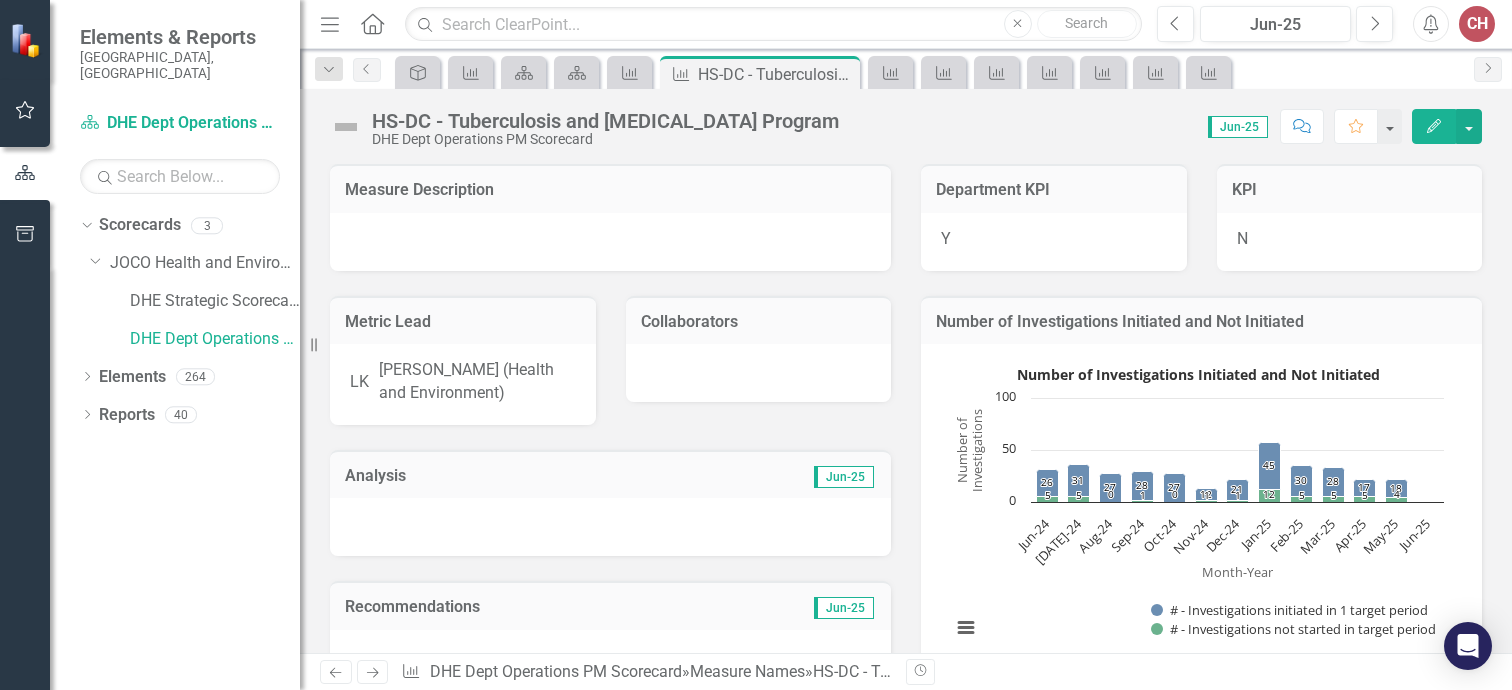 click on "Next" 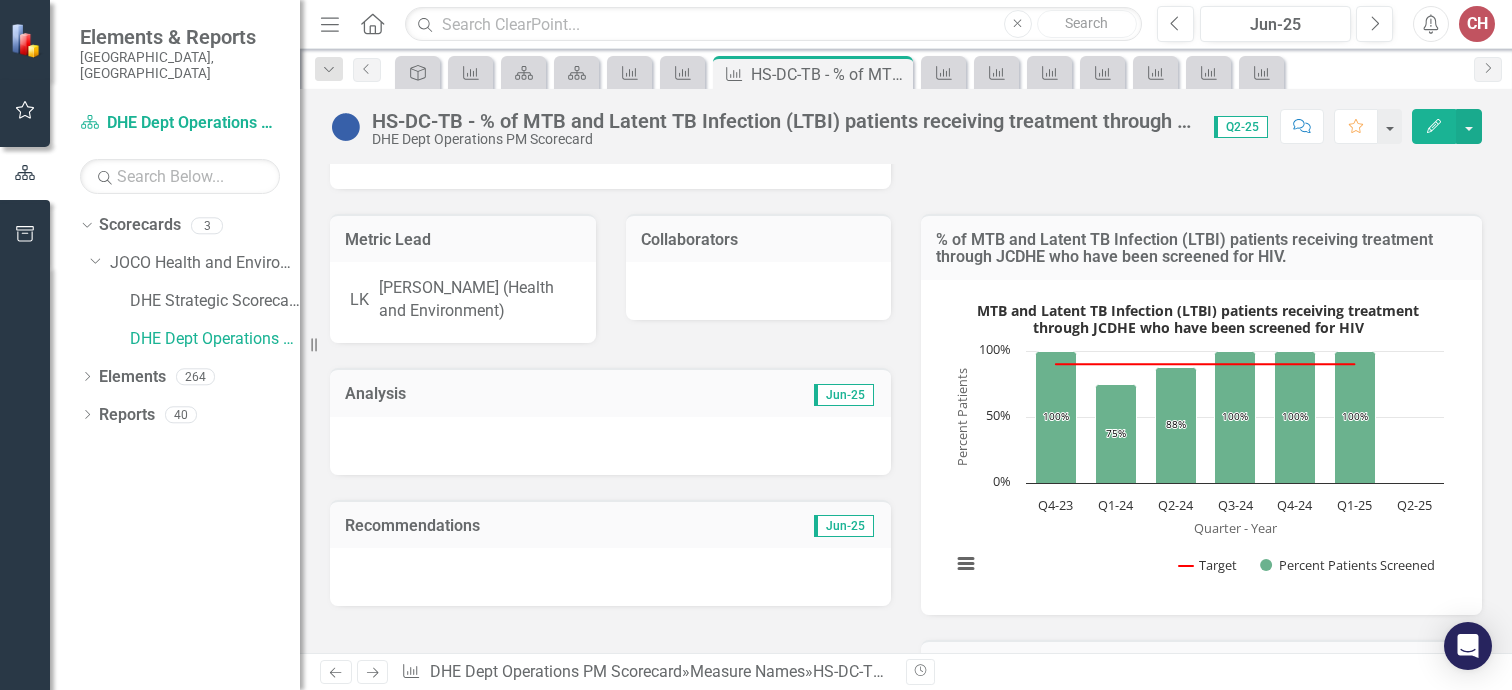scroll, scrollTop: 196, scrollLeft: 0, axis: vertical 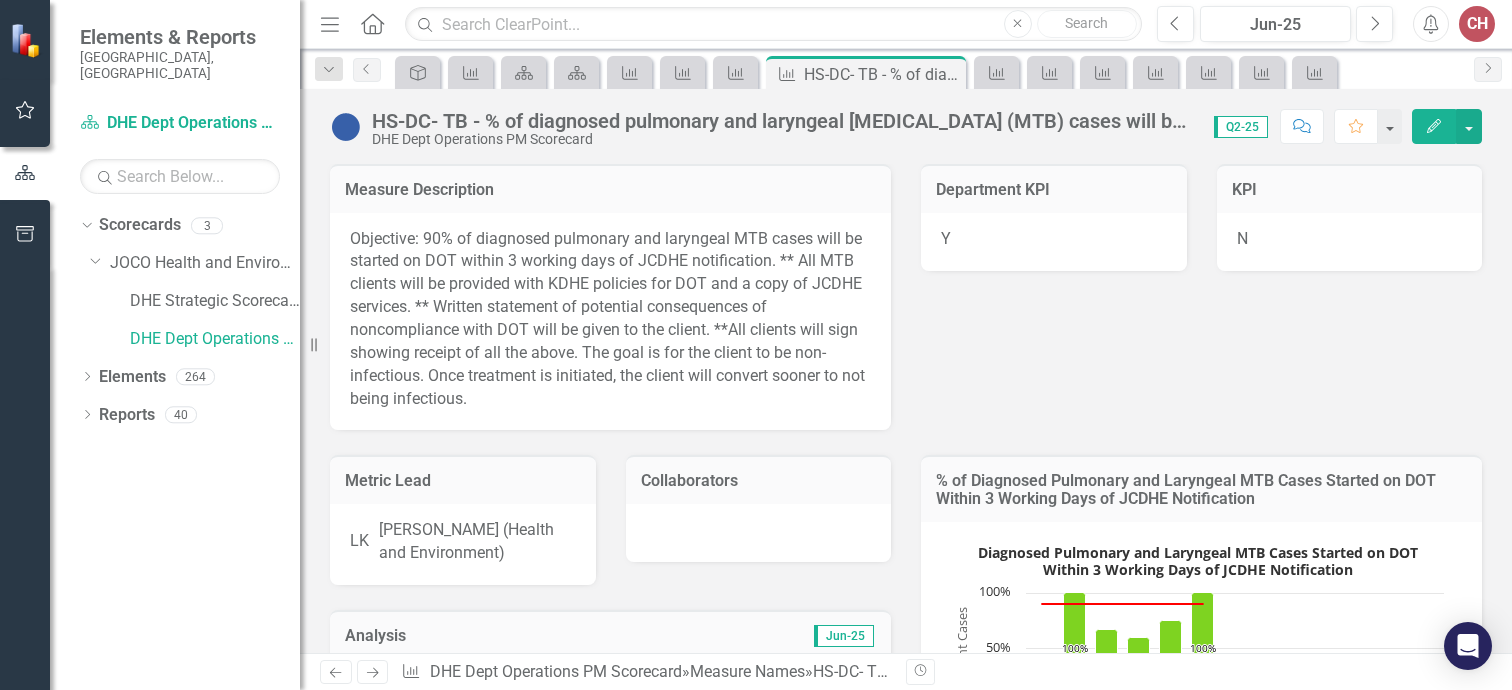 click on "Next" 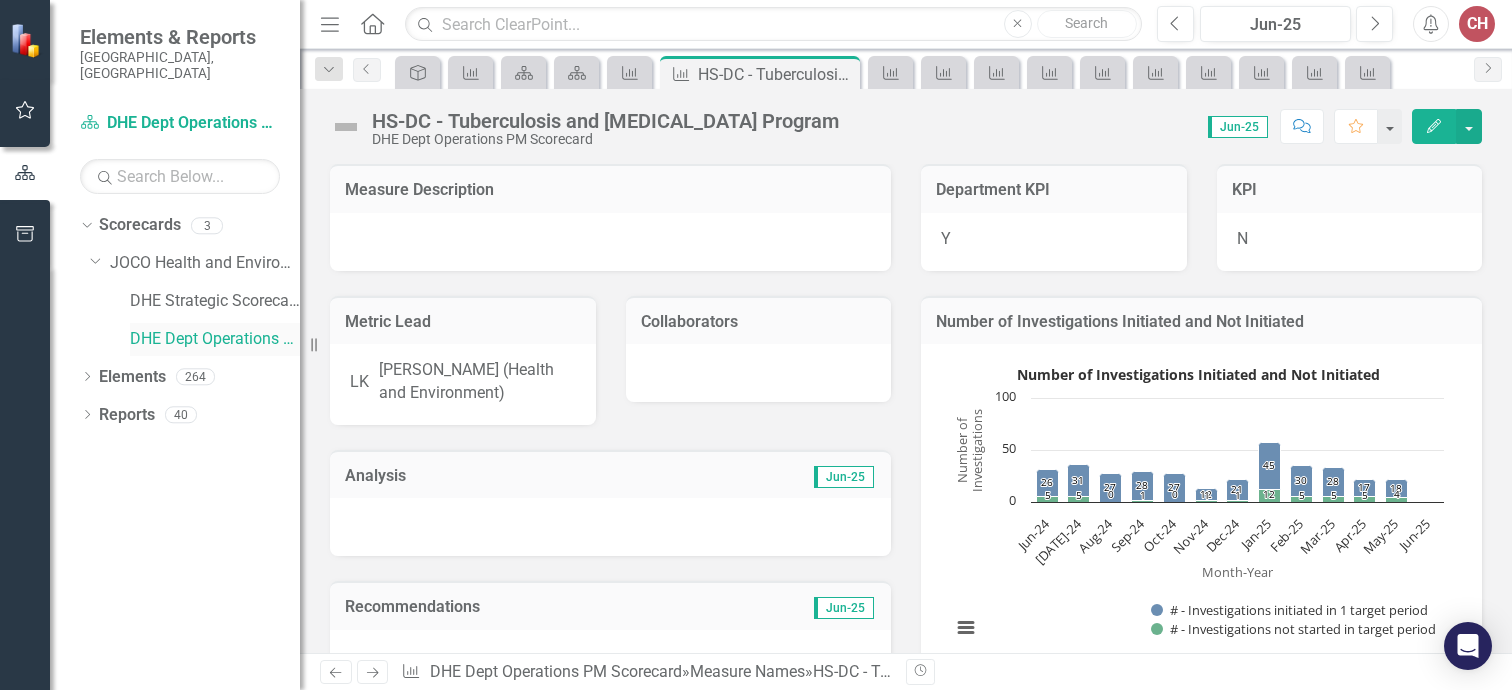 click on "DHE Dept Operations PM Scorecard" at bounding box center (215, 339) 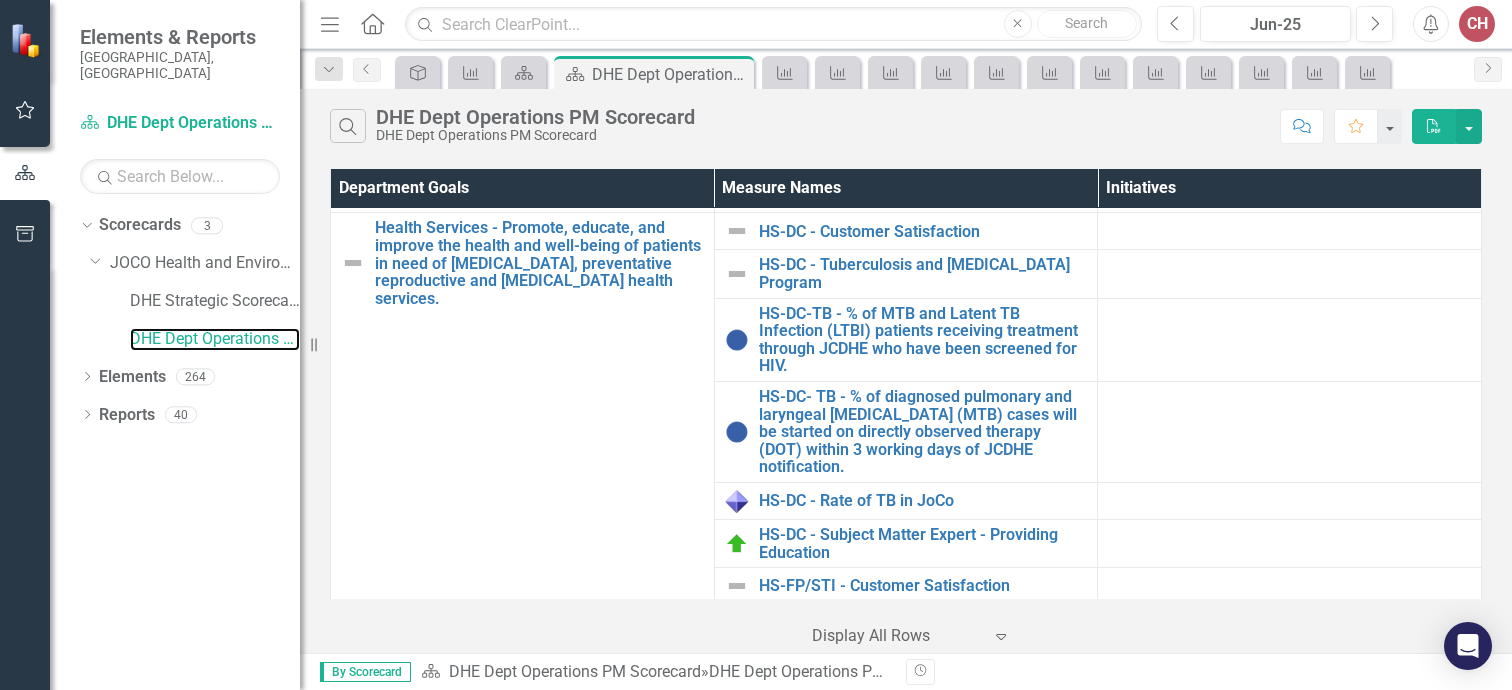 scroll, scrollTop: 2588, scrollLeft: 0, axis: vertical 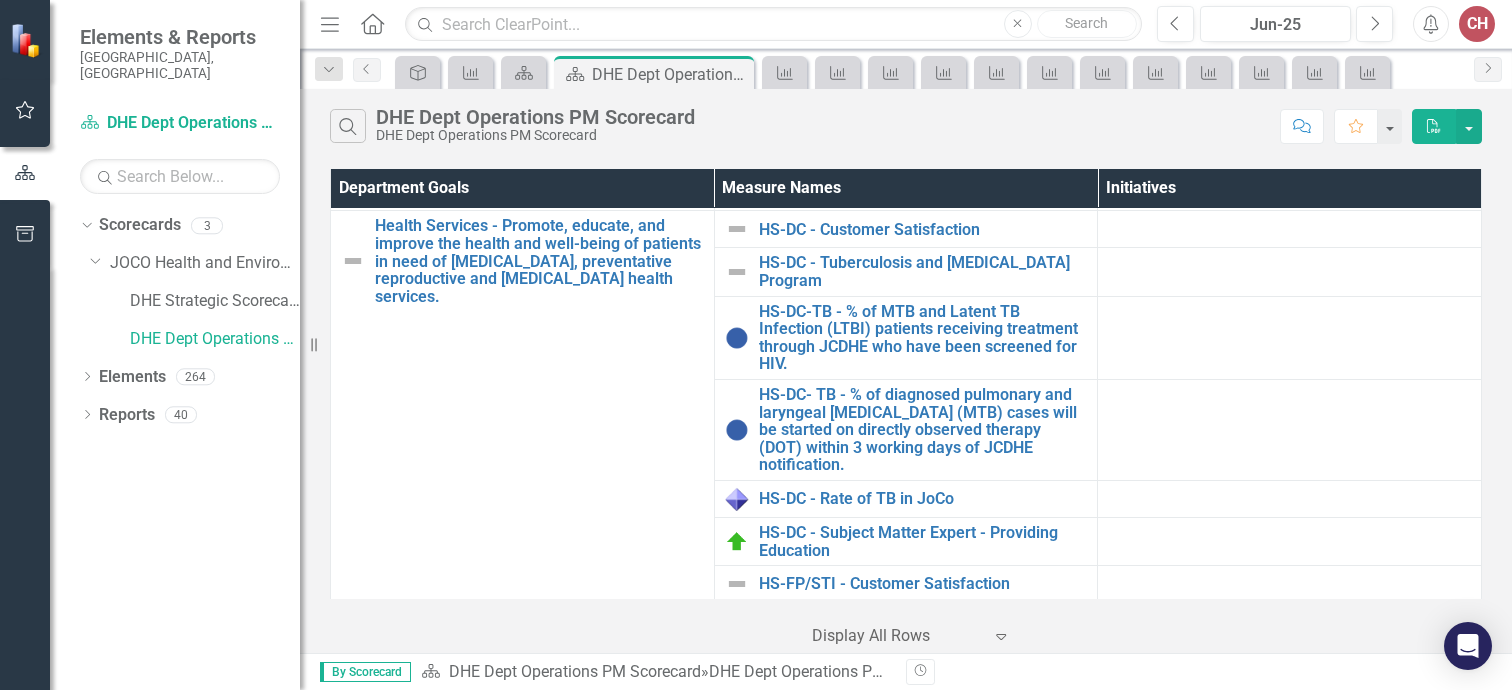 click at bounding box center (353, 261) 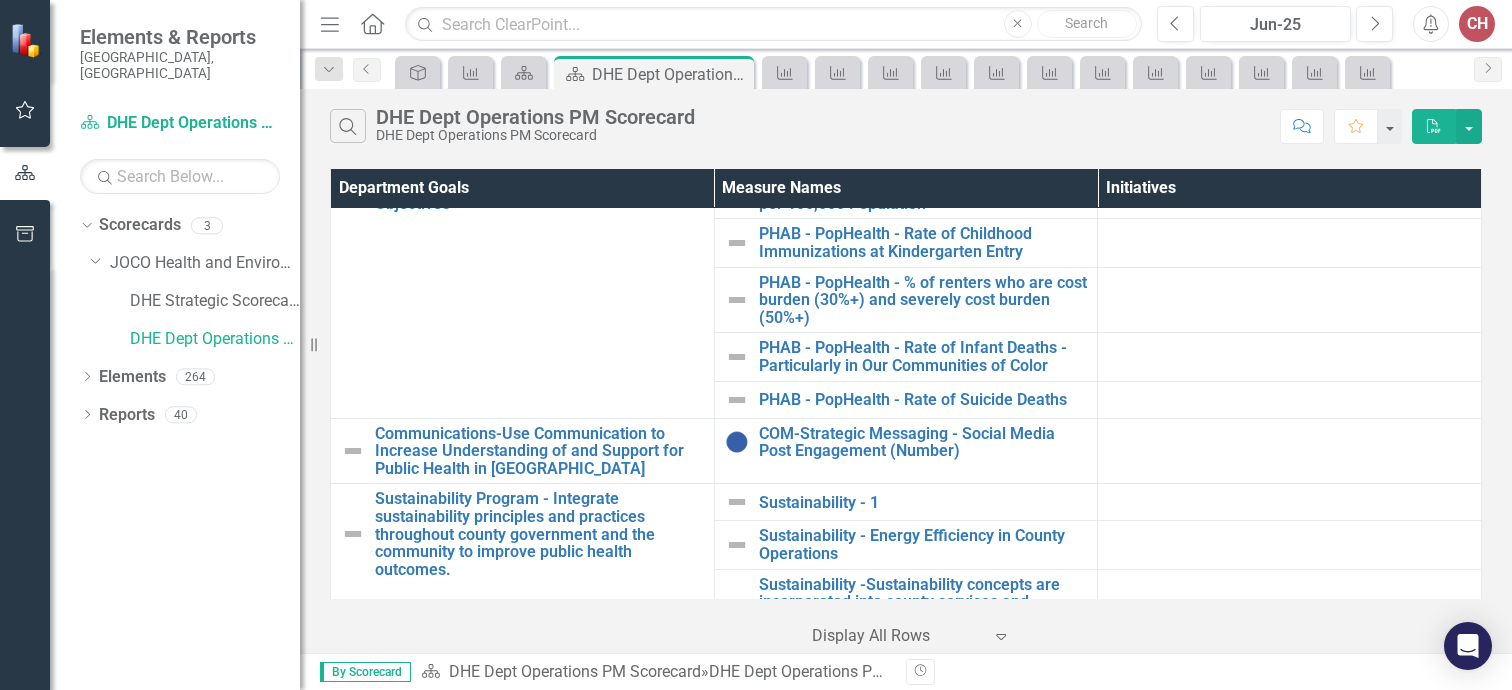 scroll, scrollTop: 6804, scrollLeft: 0, axis: vertical 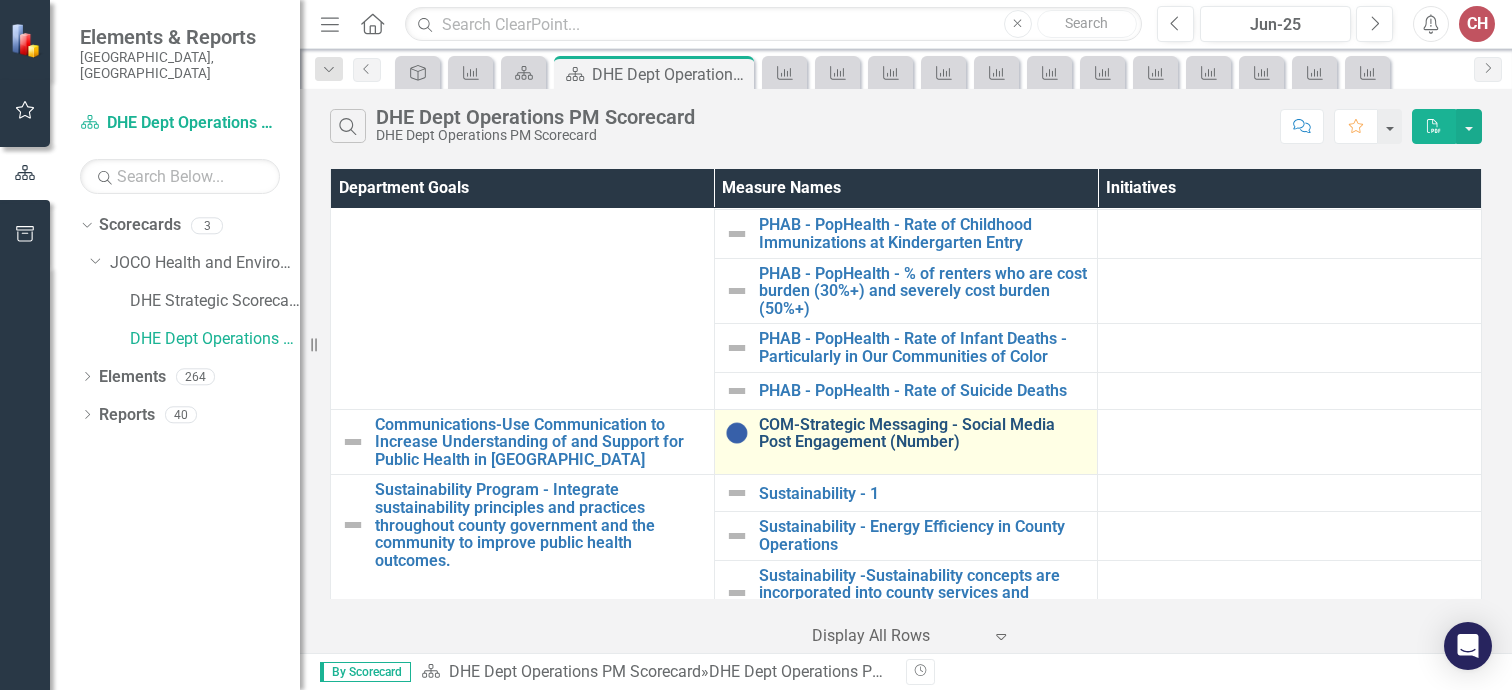 click on "COM-Strategic Messaging - Social Media Post Engagement (Number)" at bounding box center [923, 433] 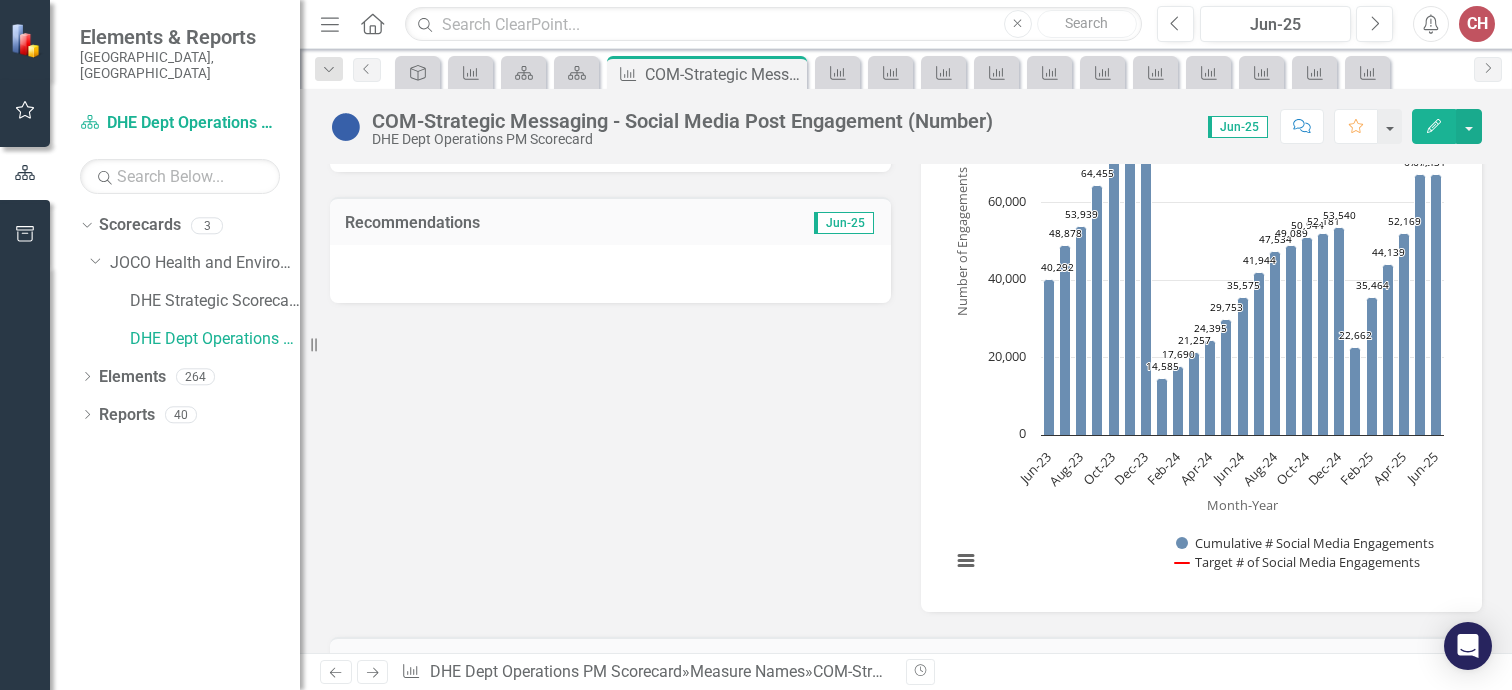 scroll, scrollTop: 474, scrollLeft: 0, axis: vertical 